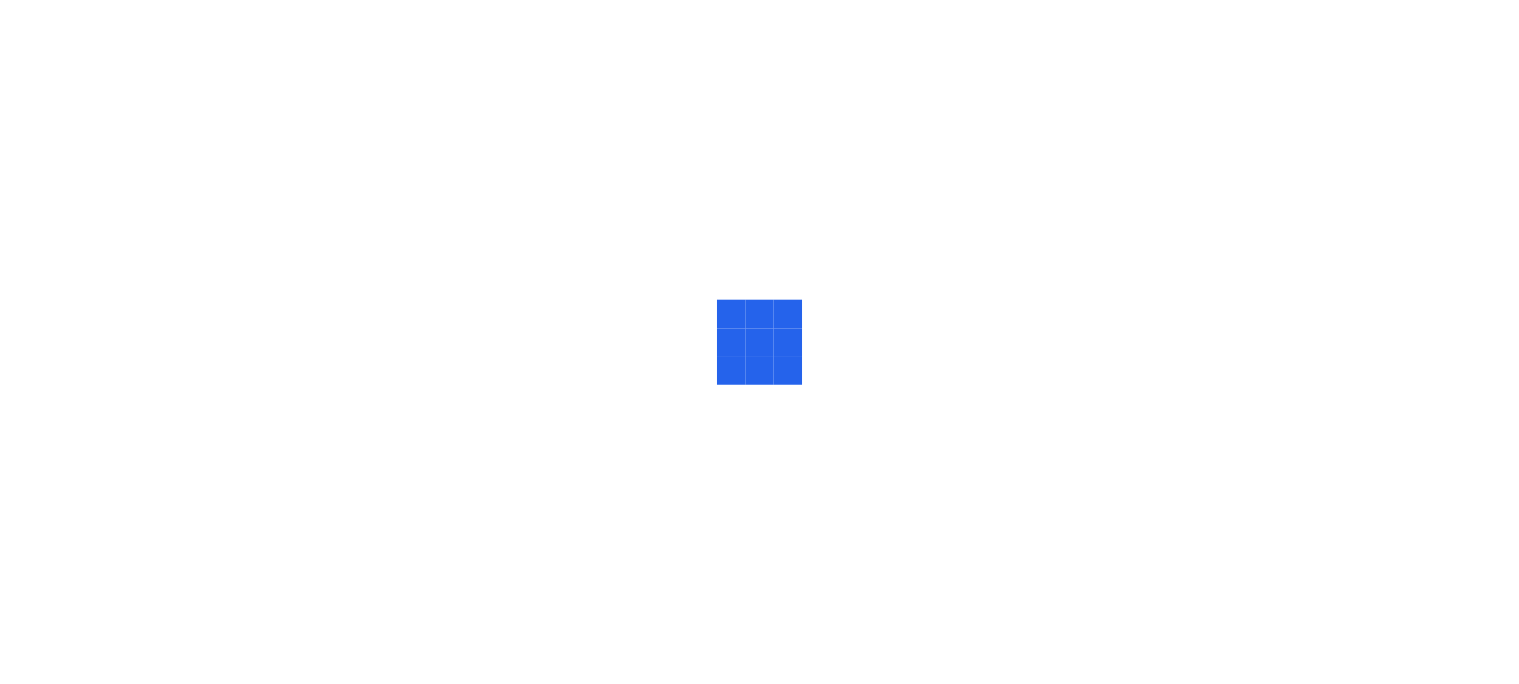 scroll, scrollTop: 0, scrollLeft: 0, axis: both 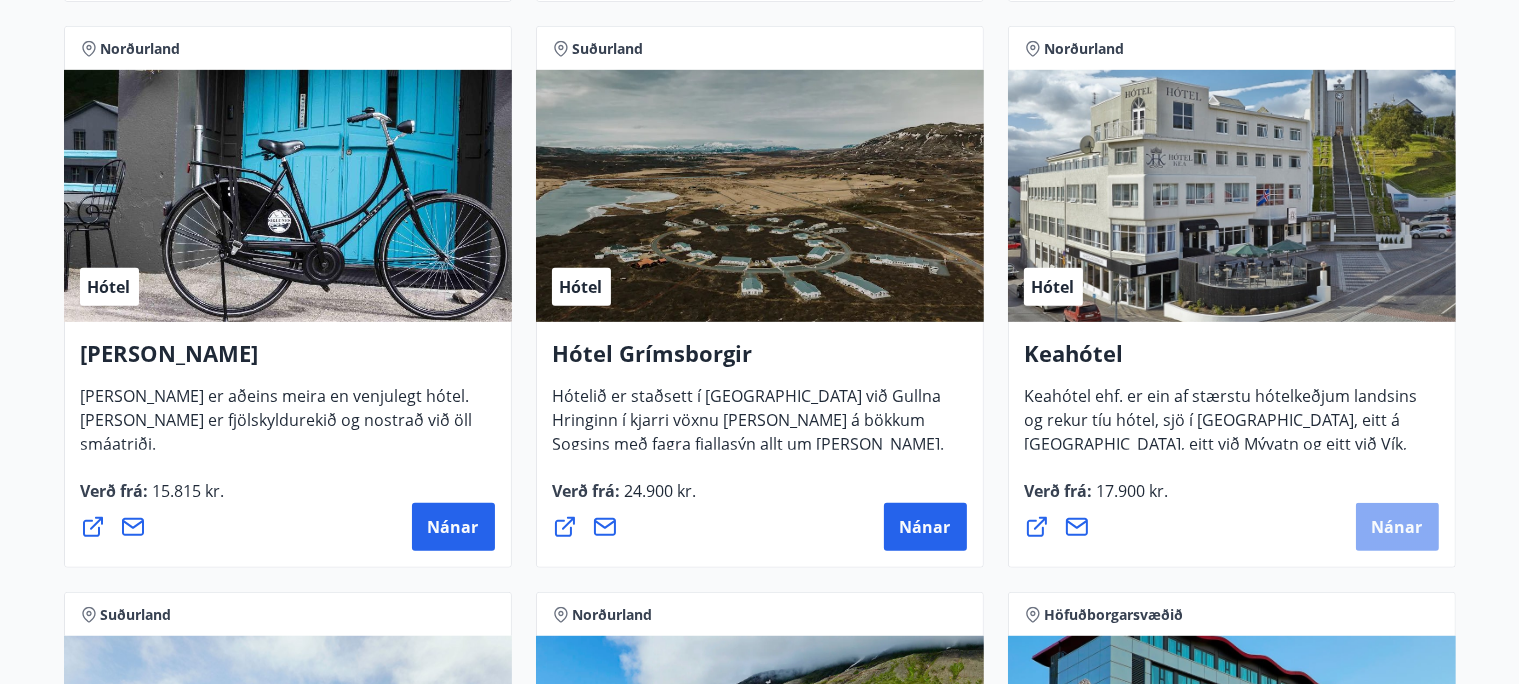 click on "Nánar" at bounding box center (1397, 527) 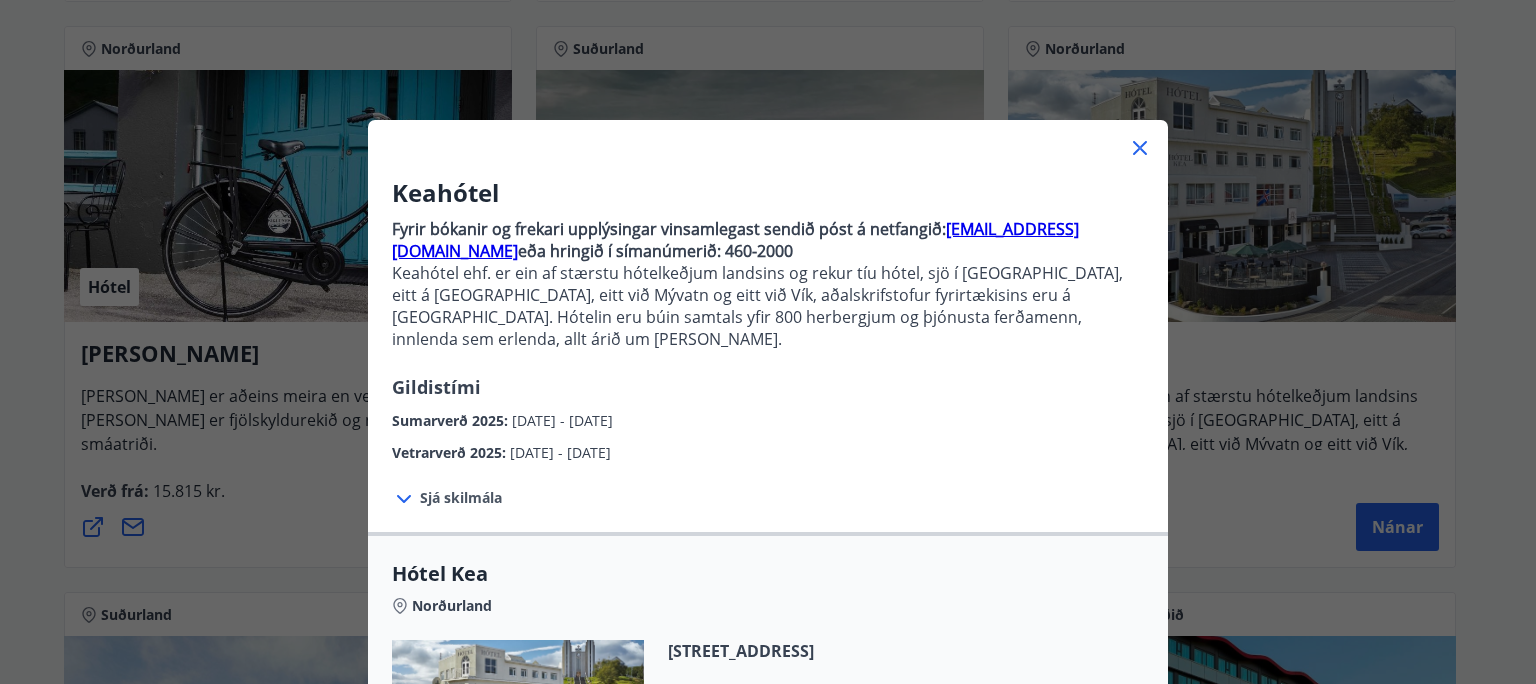 drag, startPoint x: 1522, startPoint y: 266, endPoint x: 1524, endPoint y: 399, distance: 133.01503 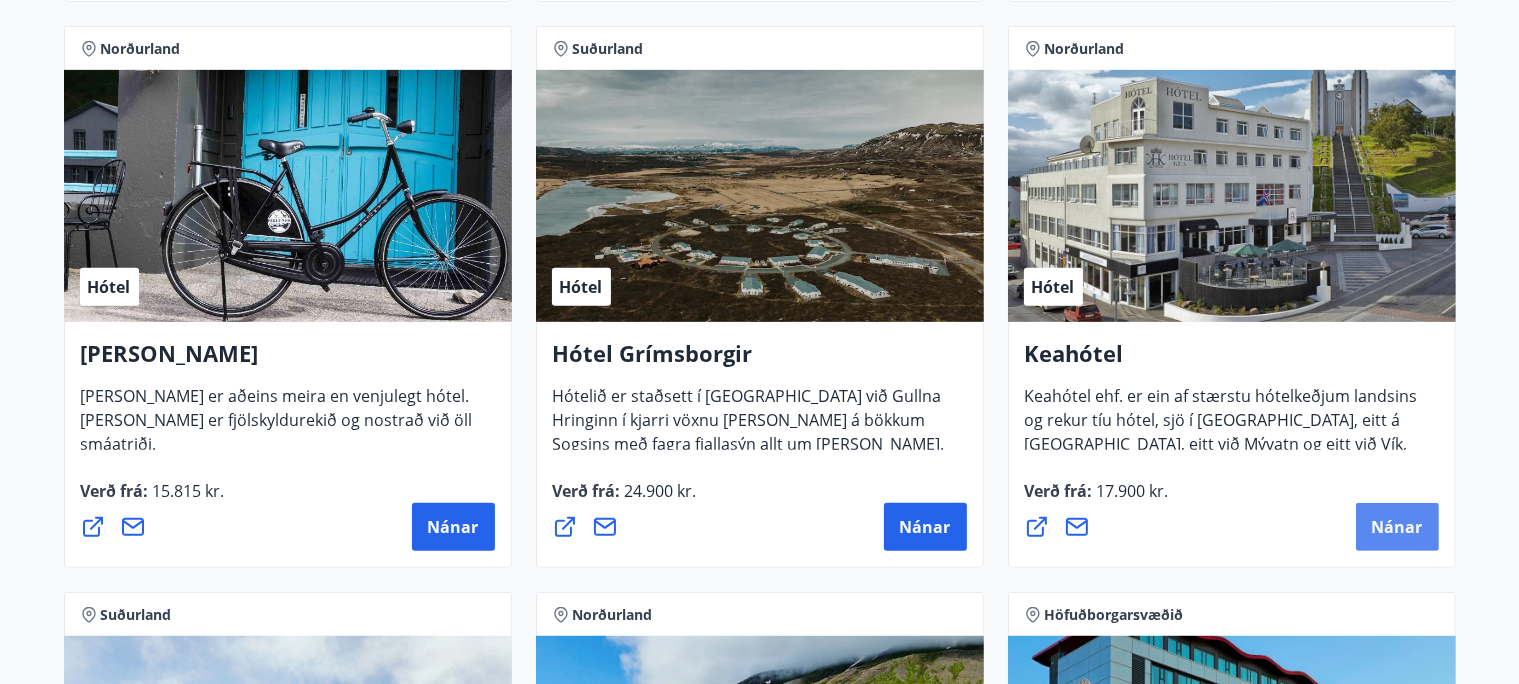 click on "Nánar" at bounding box center [1397, 527] 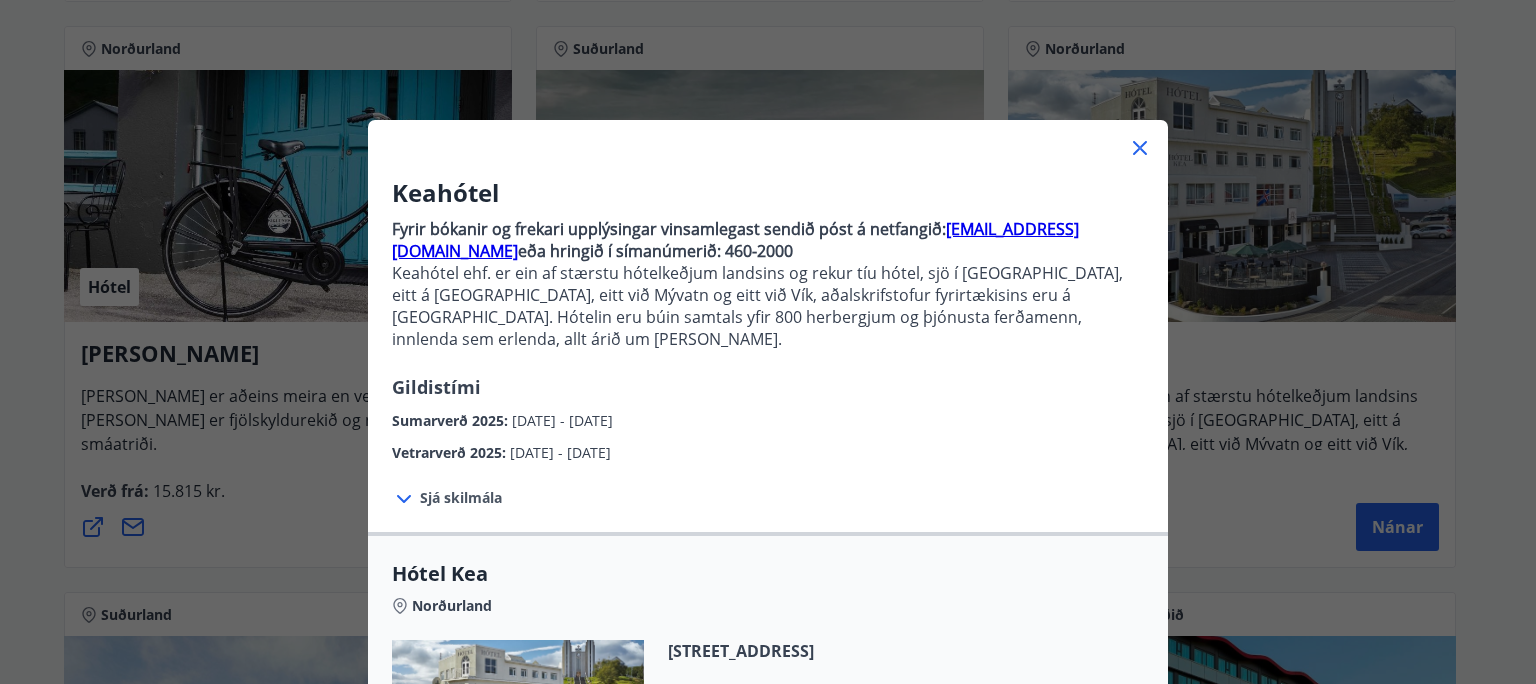 drag, startPoint x: 1529, startPoint y: 346, endPoint x: 1530, endPoint y: 358, distance: 12.0415945 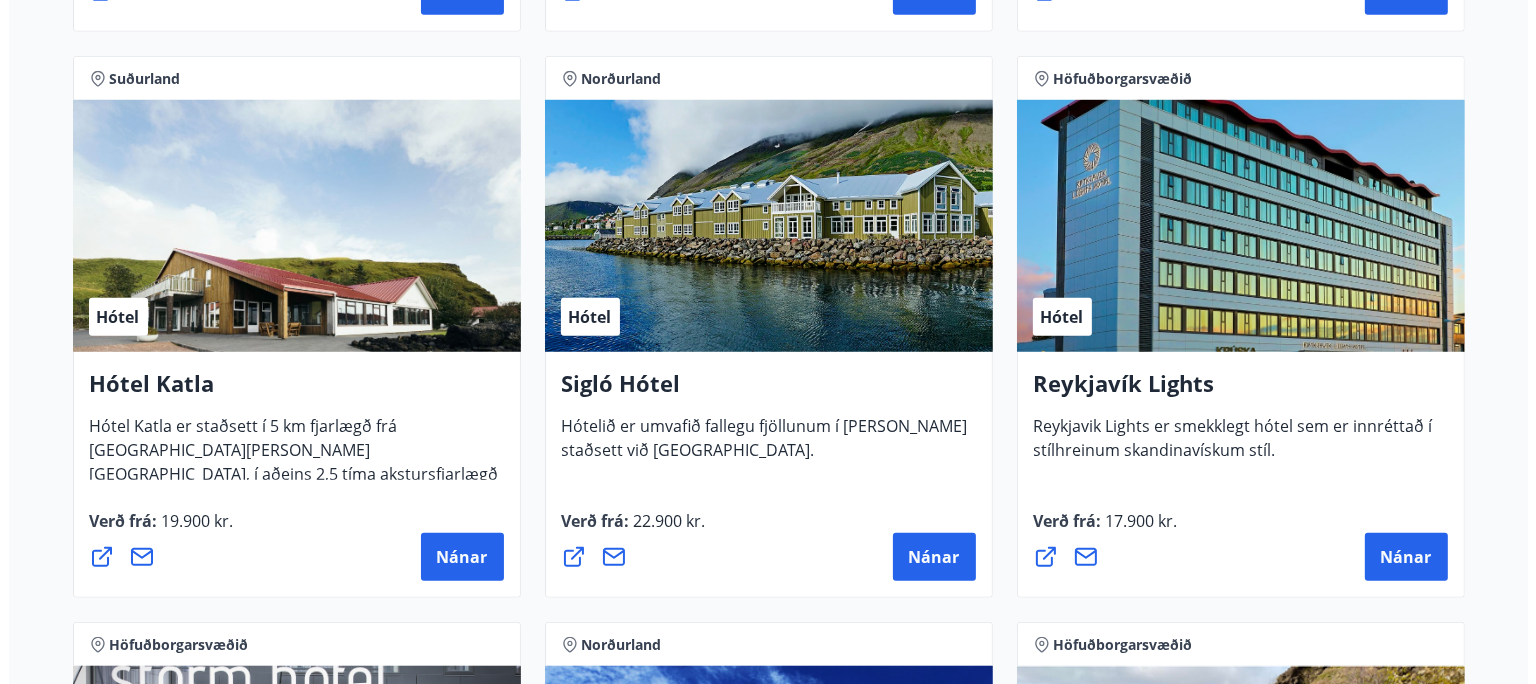 scroll, scrollTop: 1477, scrollLeft: 0, axis: vertical 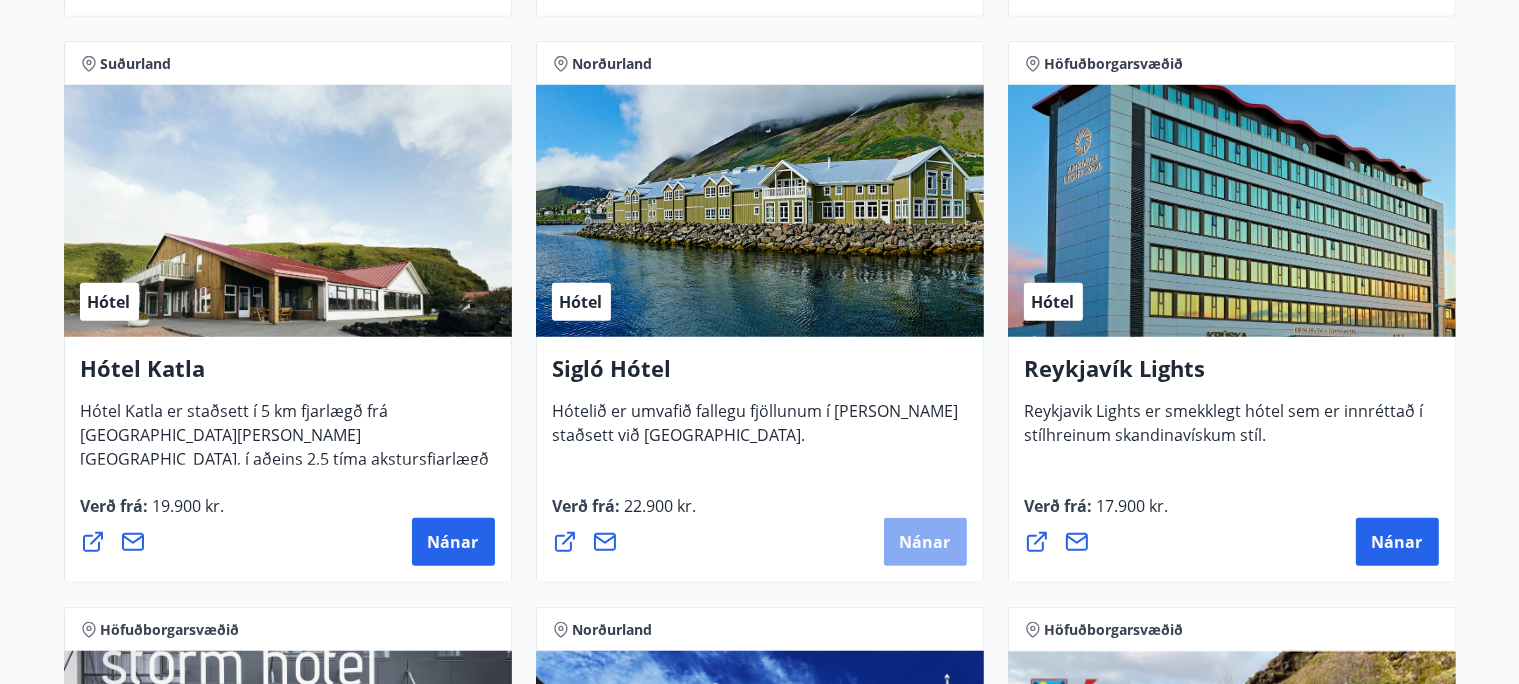 click on "Nánar" at bounding box center [925, 542] 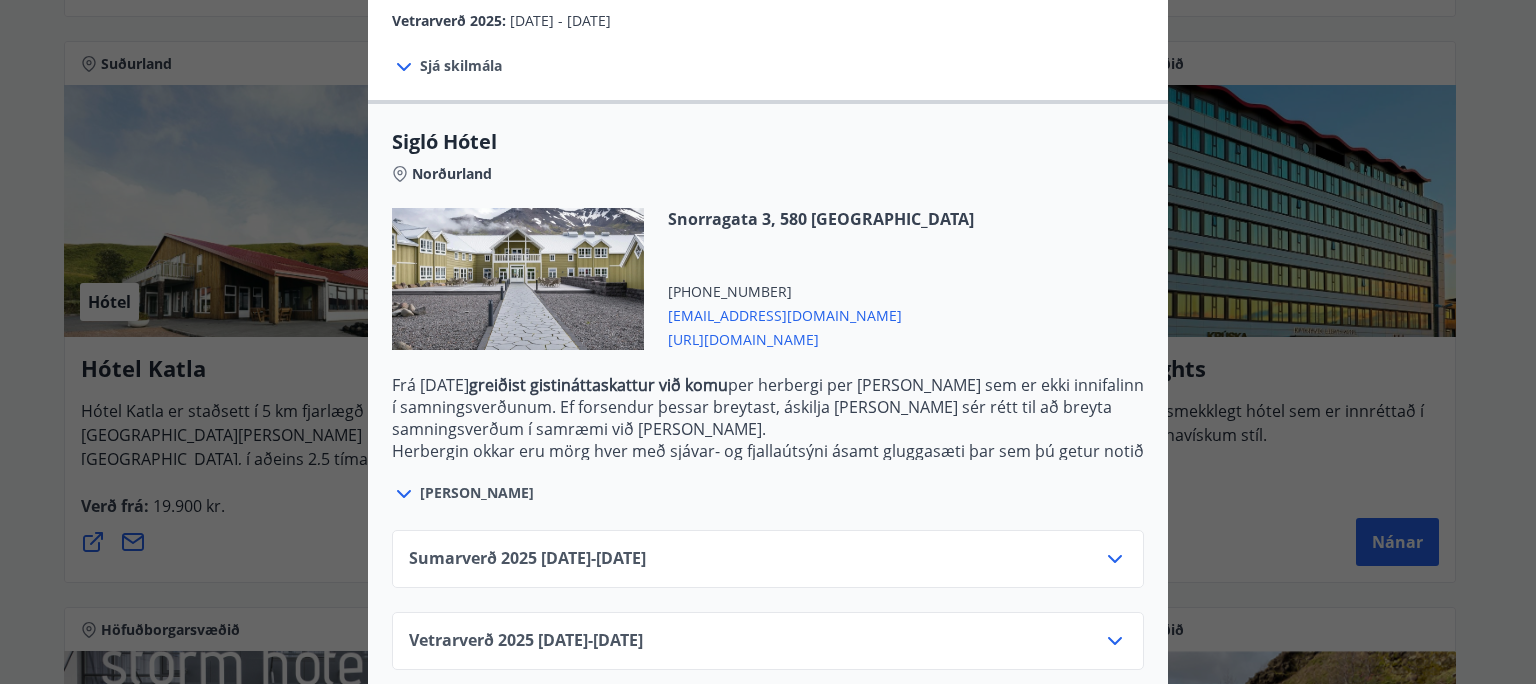 scroll, scrollTop: 458, scrollLeft: 0, axis: vertical 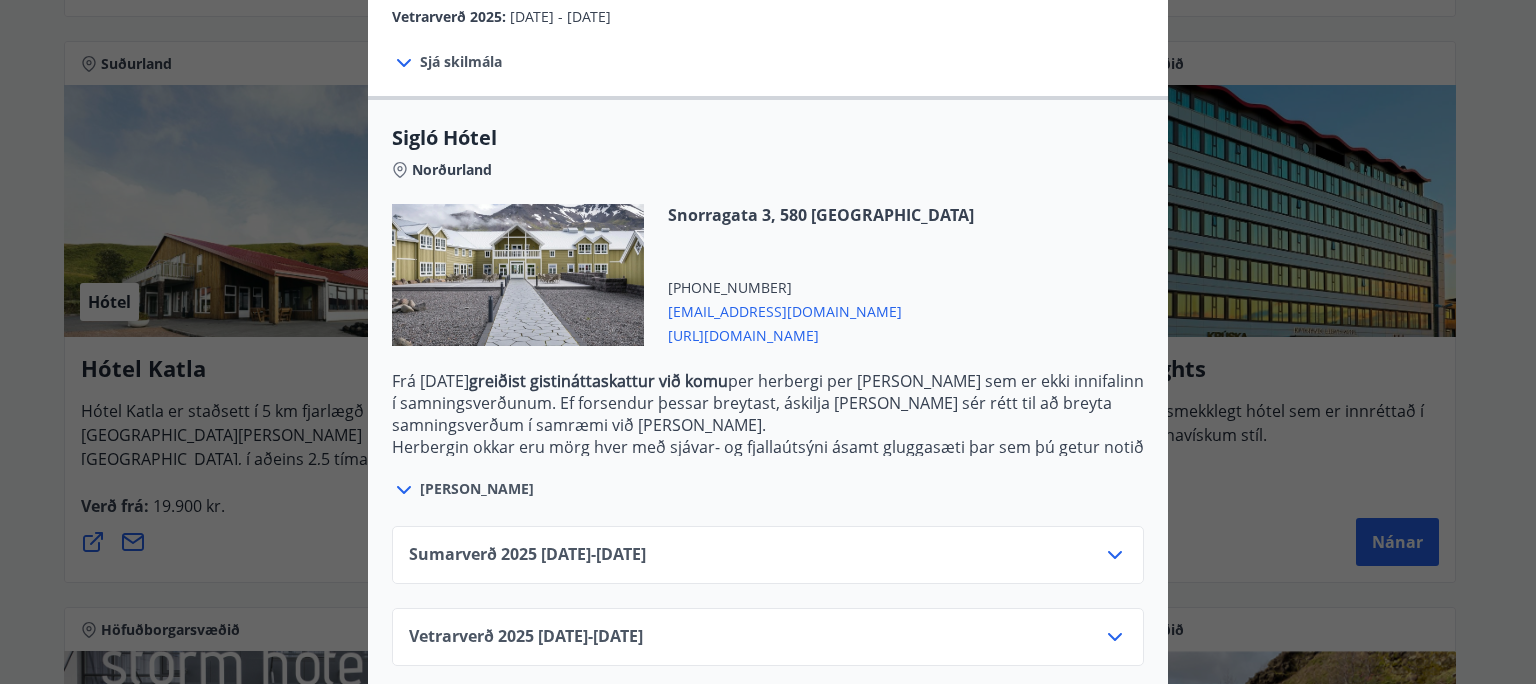 click 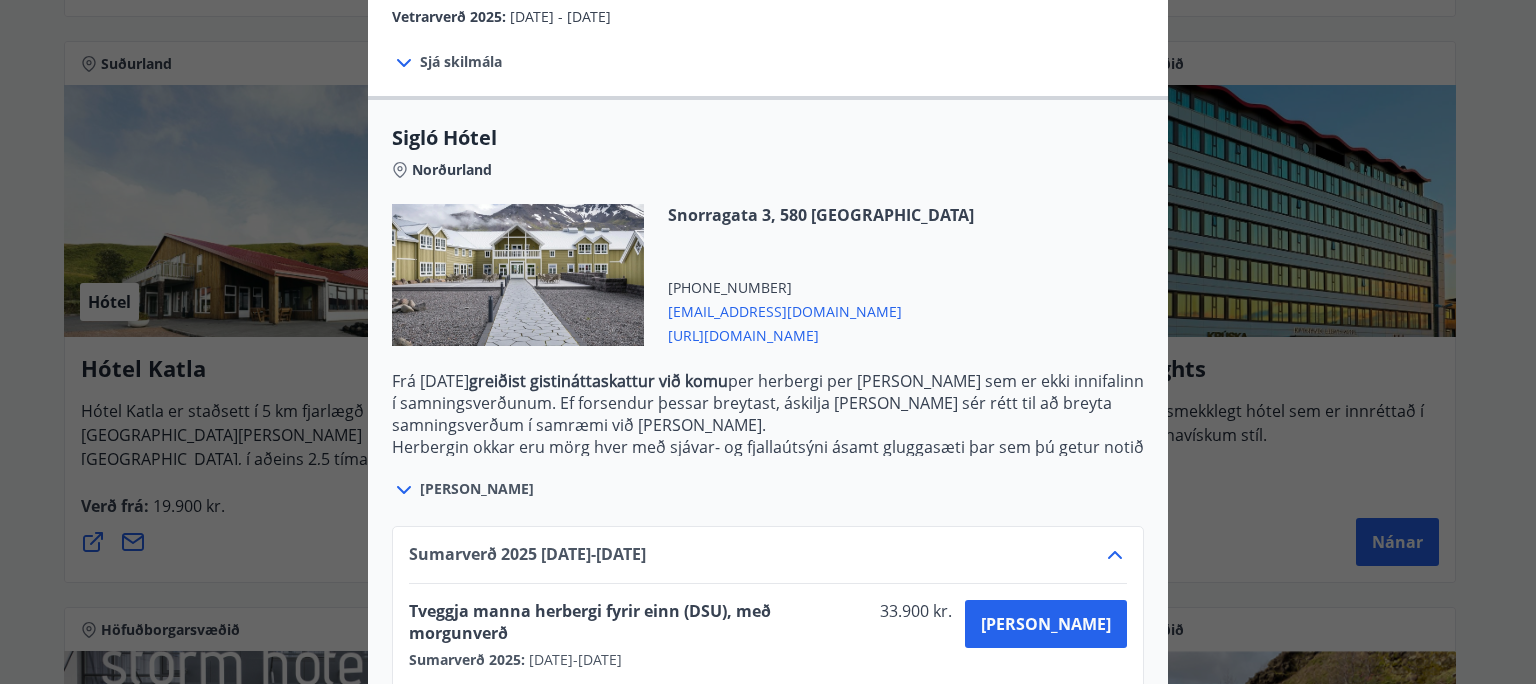 click on "Sumarverð [PHONE_NUMBER][DATE]  -  [DATE] Tveggja manna herbergi fyrir einn (DSU), með morgunverð 33.900 kr. Sumarverð 2025 : [DATE]  -  [DATE] [PERSON_NAME] Tveggja manna herbergi (DBL) með morgunverði 36.900 kr. Sumarverð 2025 : [DATE]  -  [DATE] [PERSON_NAME] Vetrarverð [PHONE_NUMBER][DATE]  -  [DATE]" at bounding box center (768, 676) 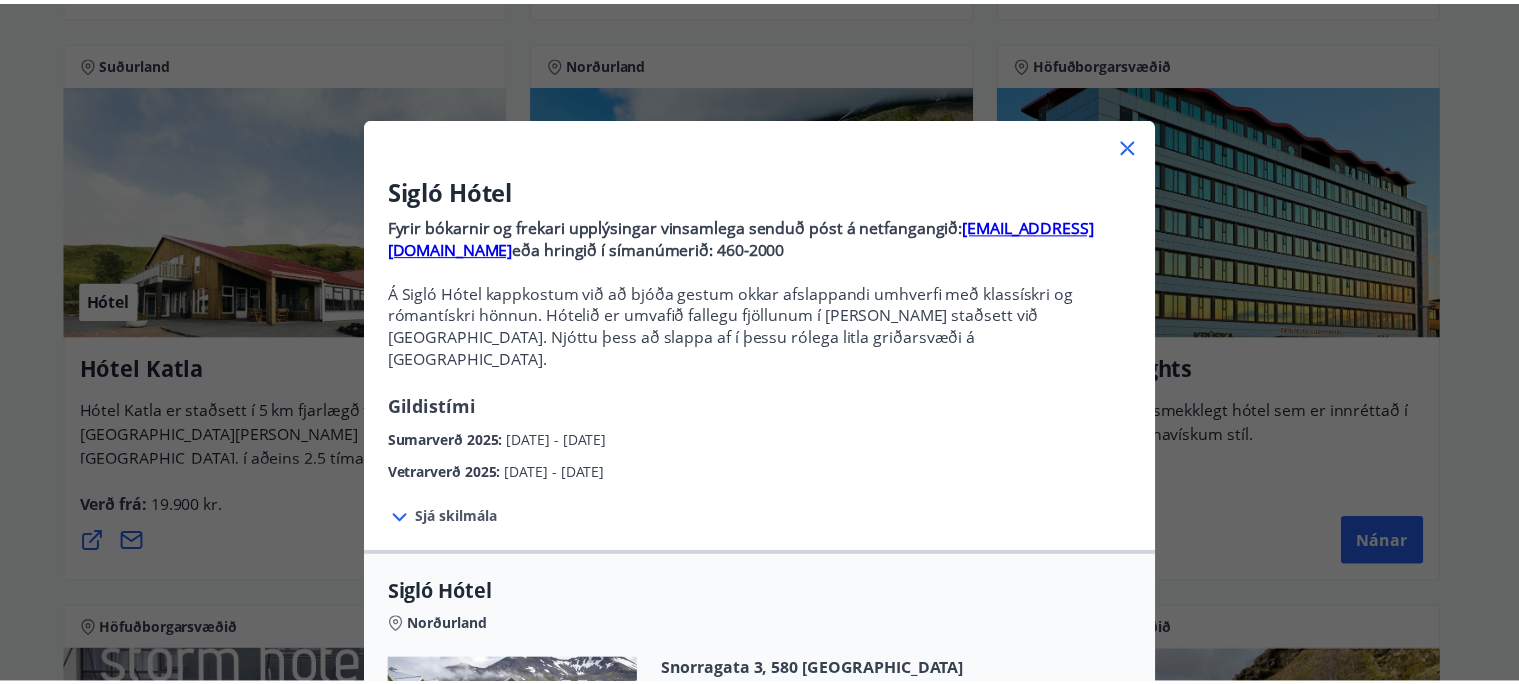 scroll, scrollTop: 0, scrollLeft: 0, axis: both 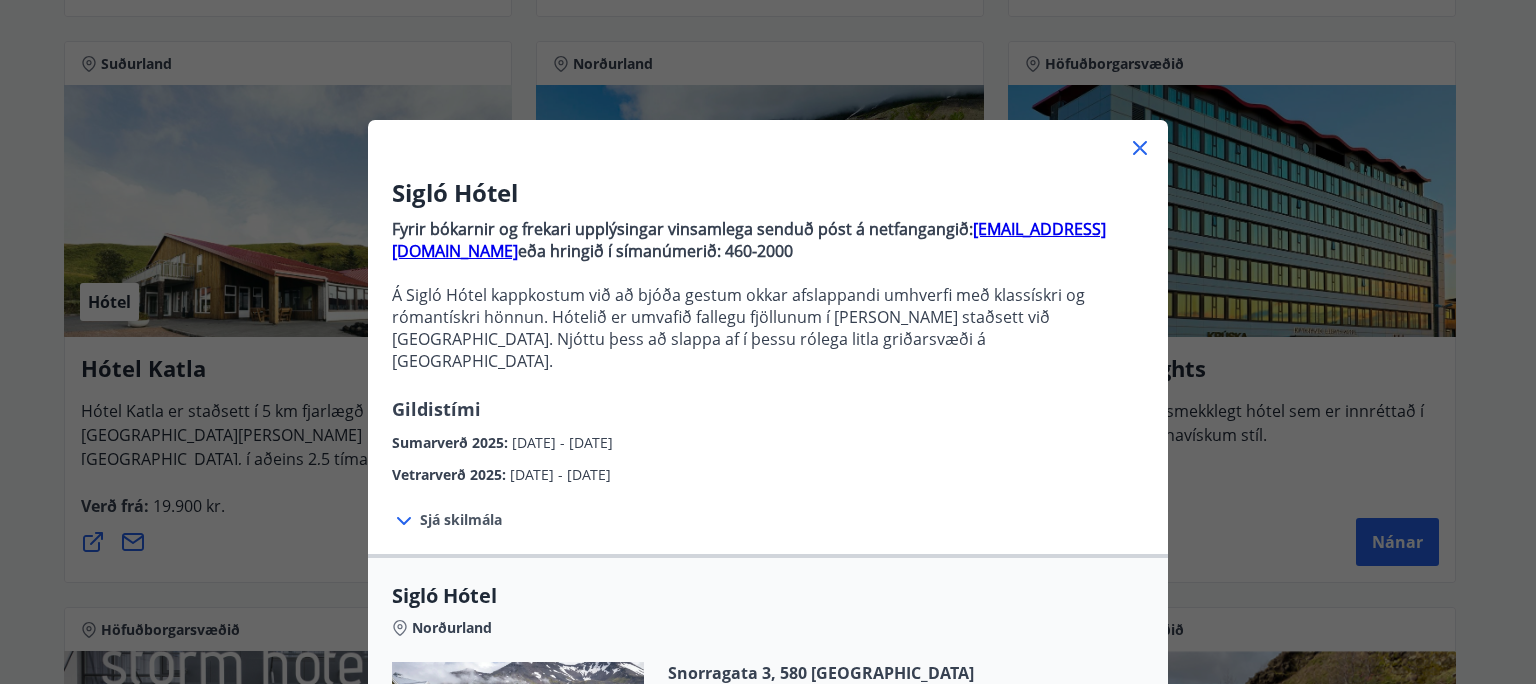 click 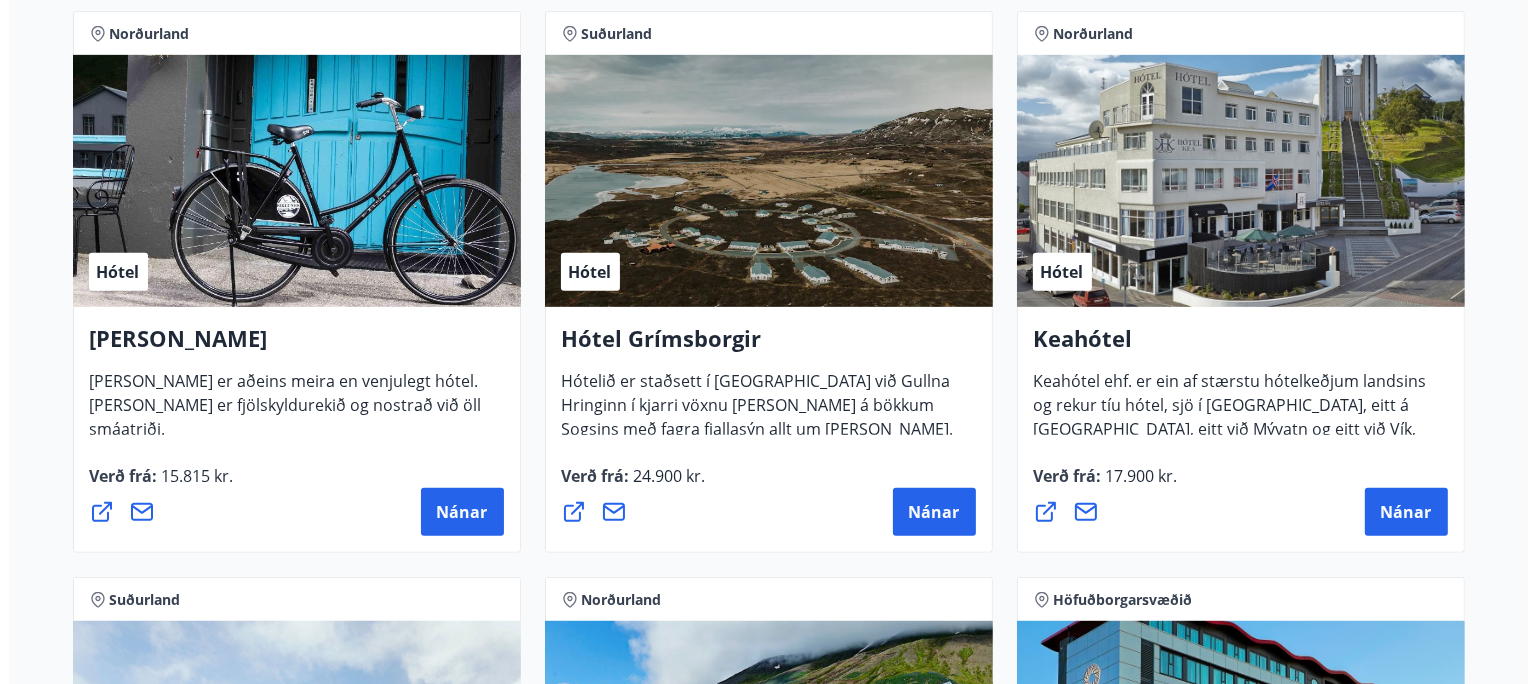 scroll, scrollTop: 918, scrollLeft: 0, axis: vertical 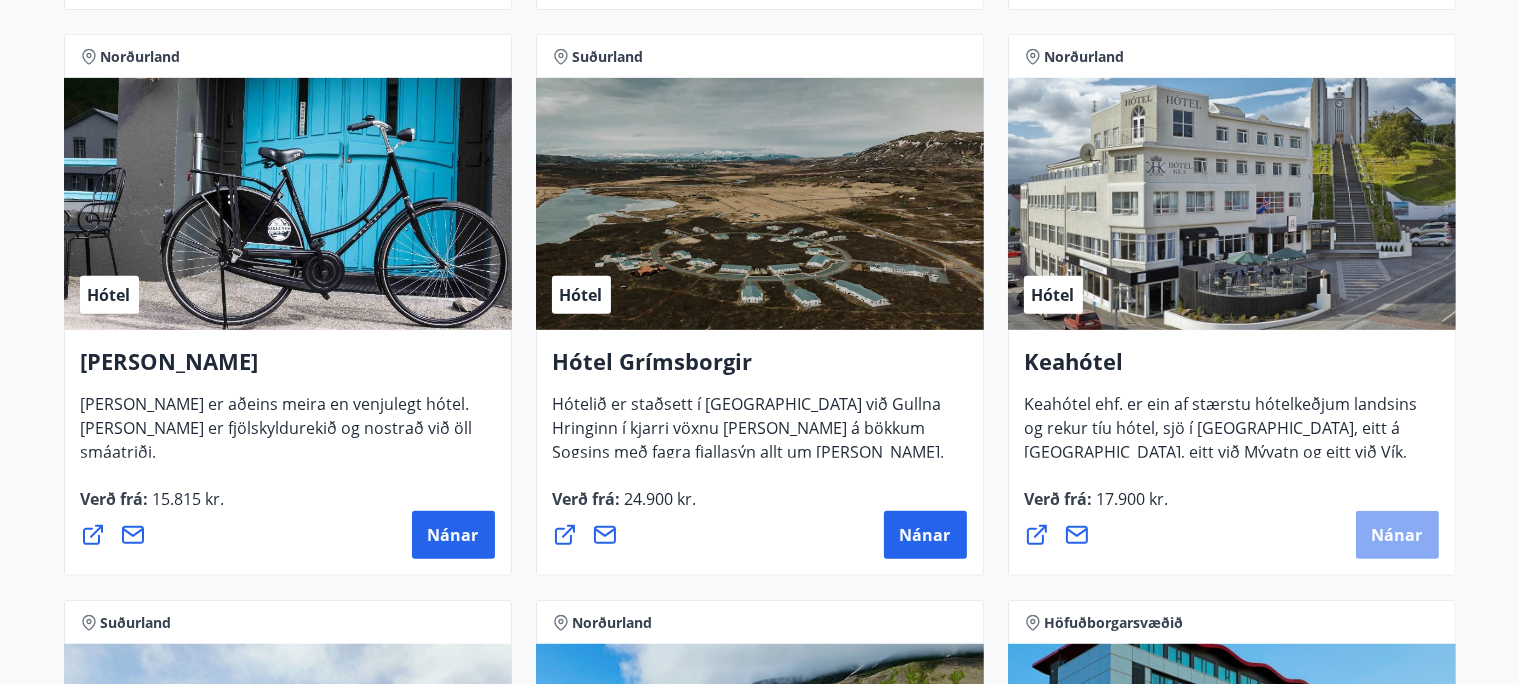 click on "Nánar" at bounding box center [1397, 535] 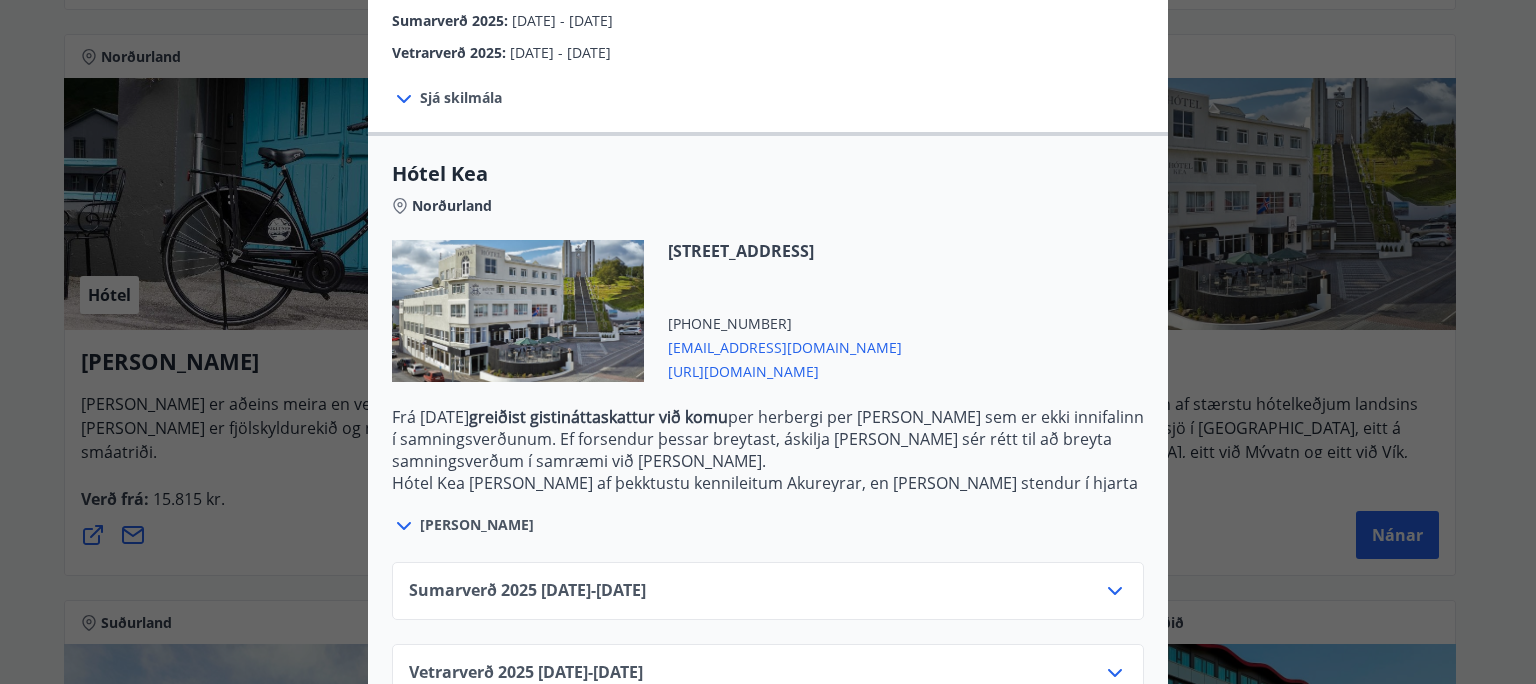 scroll, scrollTop: 436, scrollLeft: 0, axis: vertical 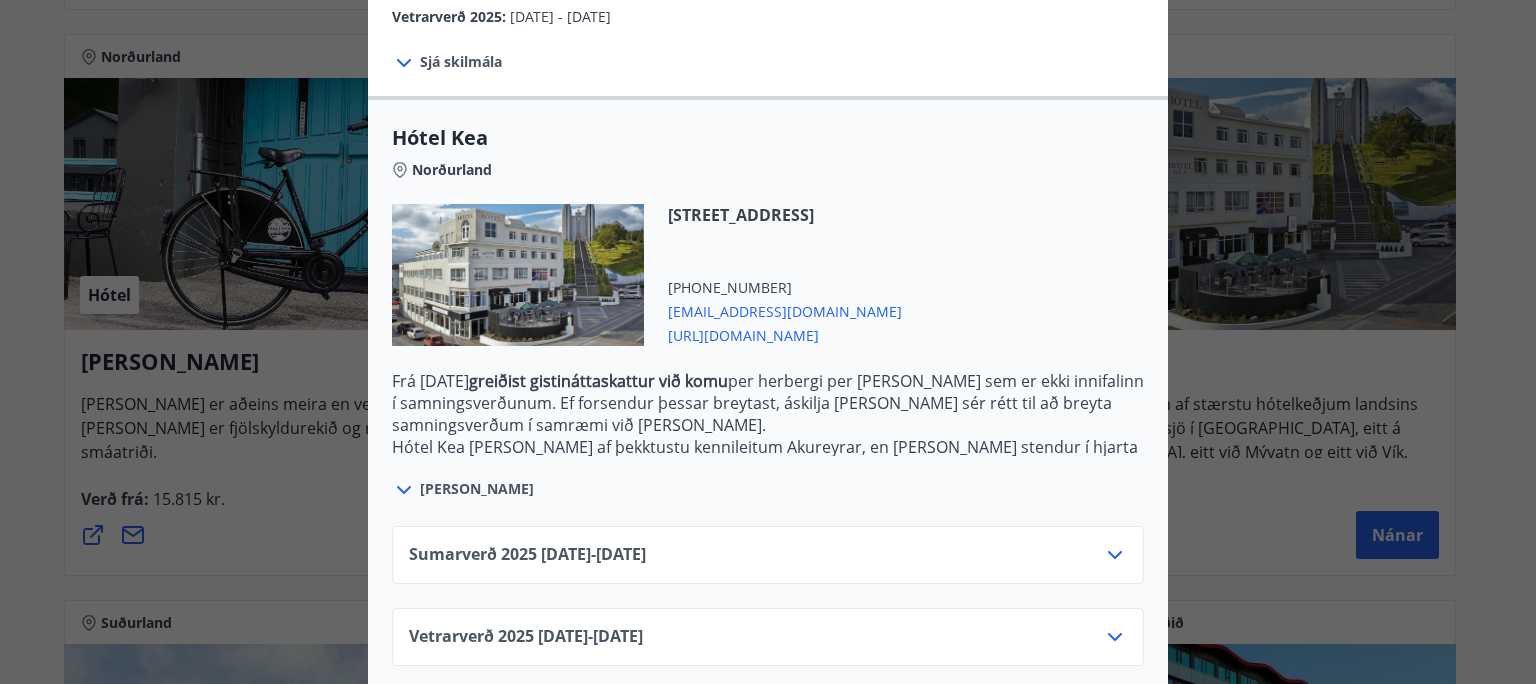 click 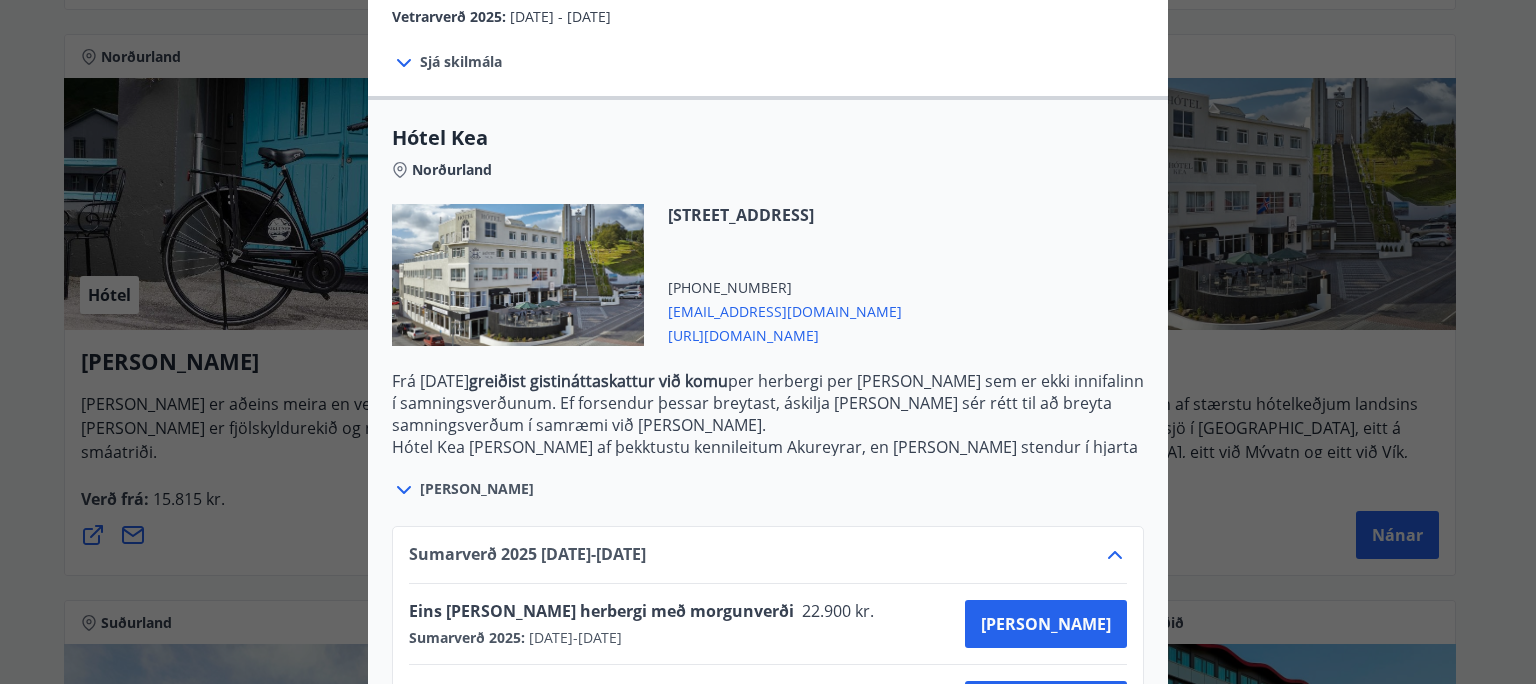 drag, startPoint x: 1107, startPoint y: 524, endPoint x: 882, endPoint y: 541, distance: 225.64131 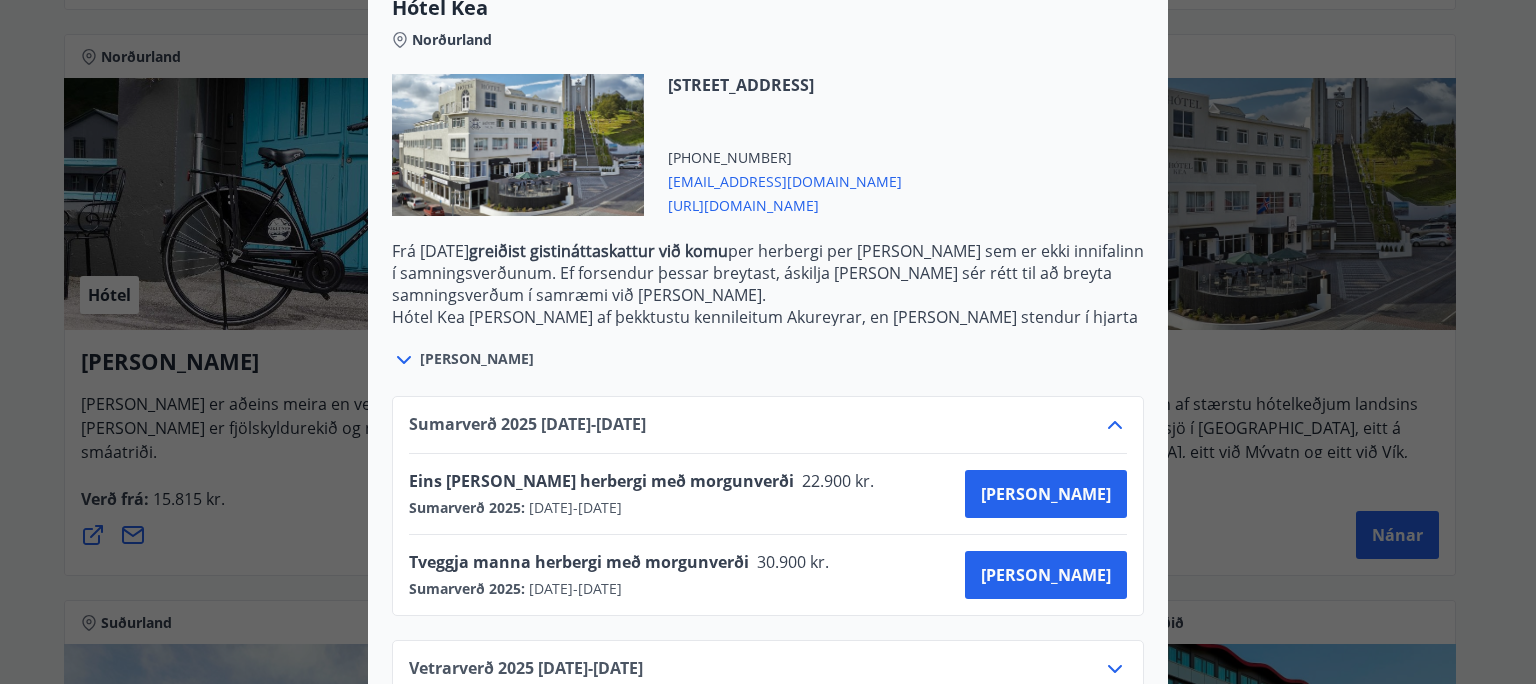 scroll, scrollTop: 598, scrollLeft: 0, axis: vertical 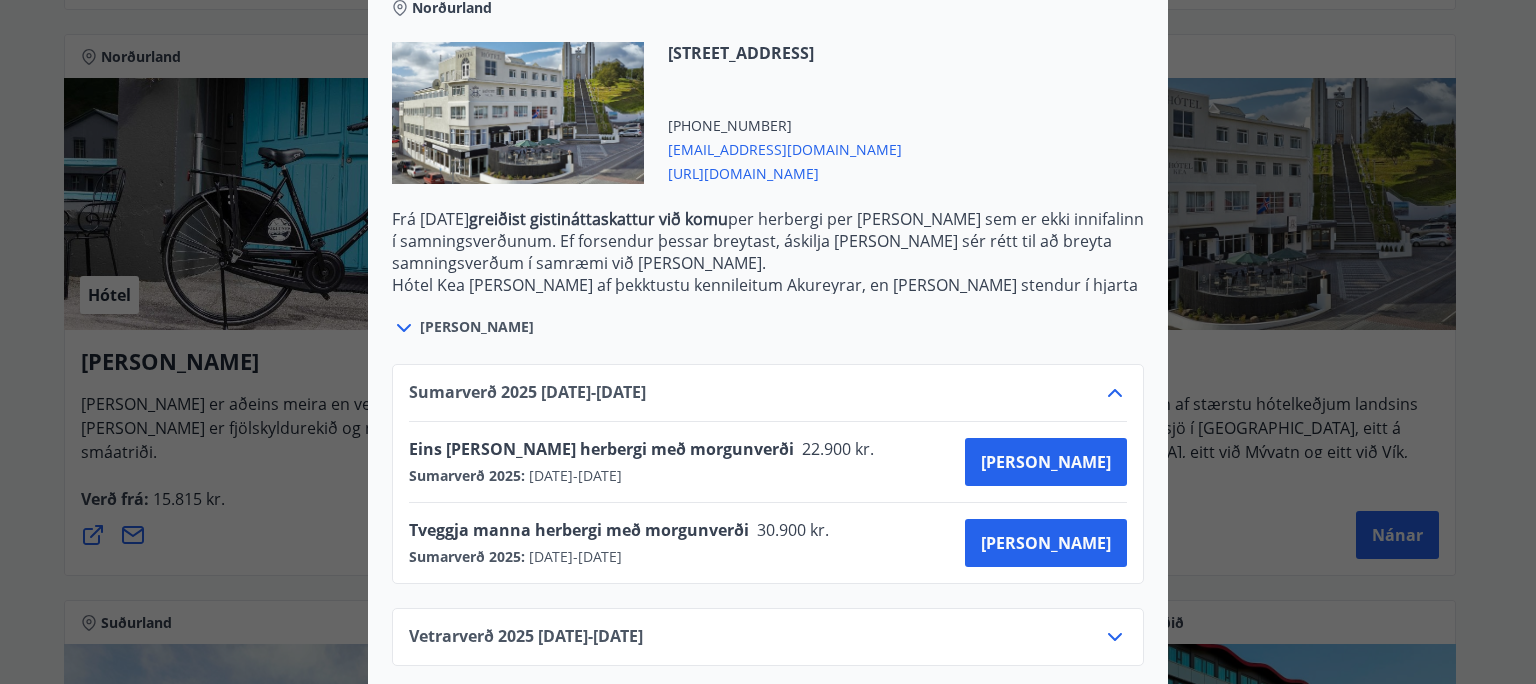 click on "Sumarverð [PHONE_NUMBER][DATE]  -  [DATE] Eins [PERSON_NAME] herbergi með morgunverði 22.900 kr. Sumarverð 2025 : [DATE]  -  [DATE] [PERSON_NAME] Tveggja manna herbergi með morgunverði 30.900 kr. Sumarverð 2025 : [DATE]  -  [DATE] [PERSON_NAME] Vetrarverð [PHONE_NUMBER][DATE]  -  [DATE]" at bounding box center (768, 503) 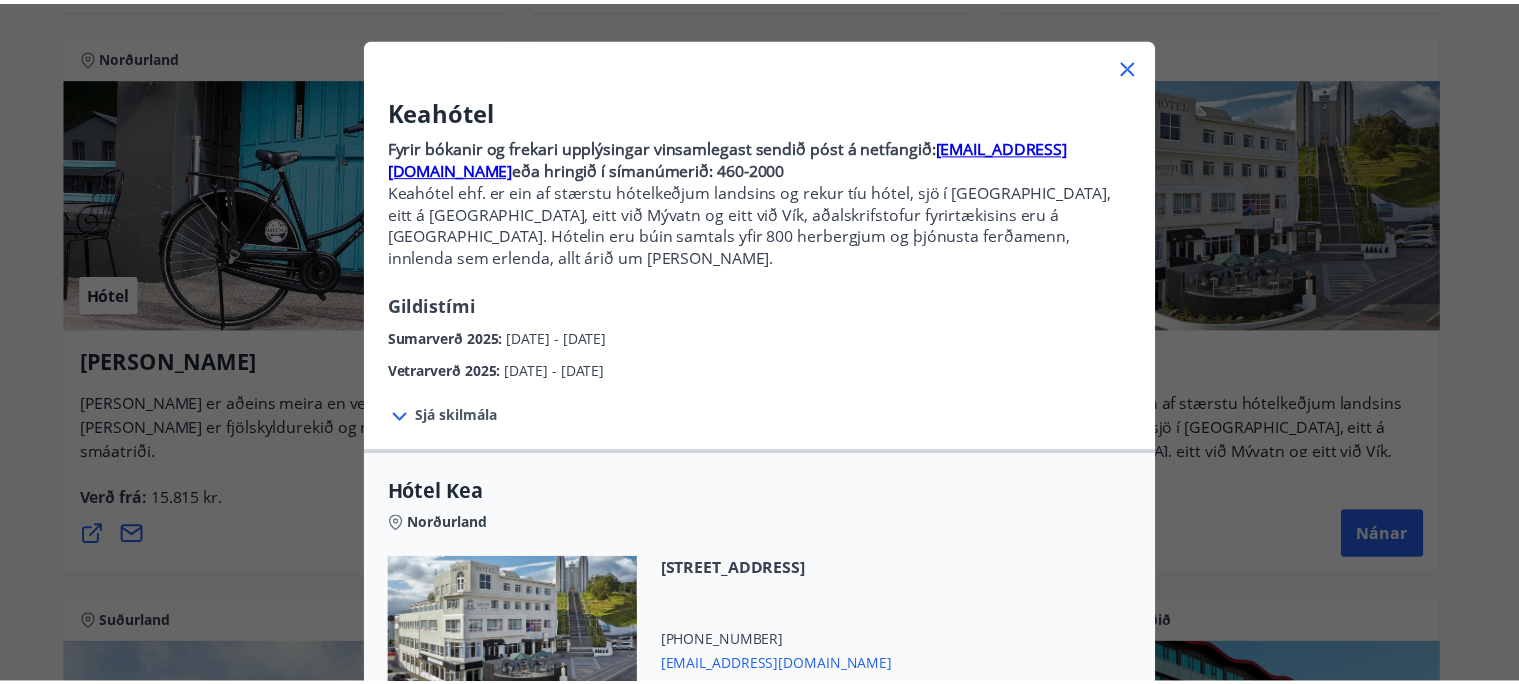 scroll, scrollTop: 0, scrollLeft: 0, axis: both 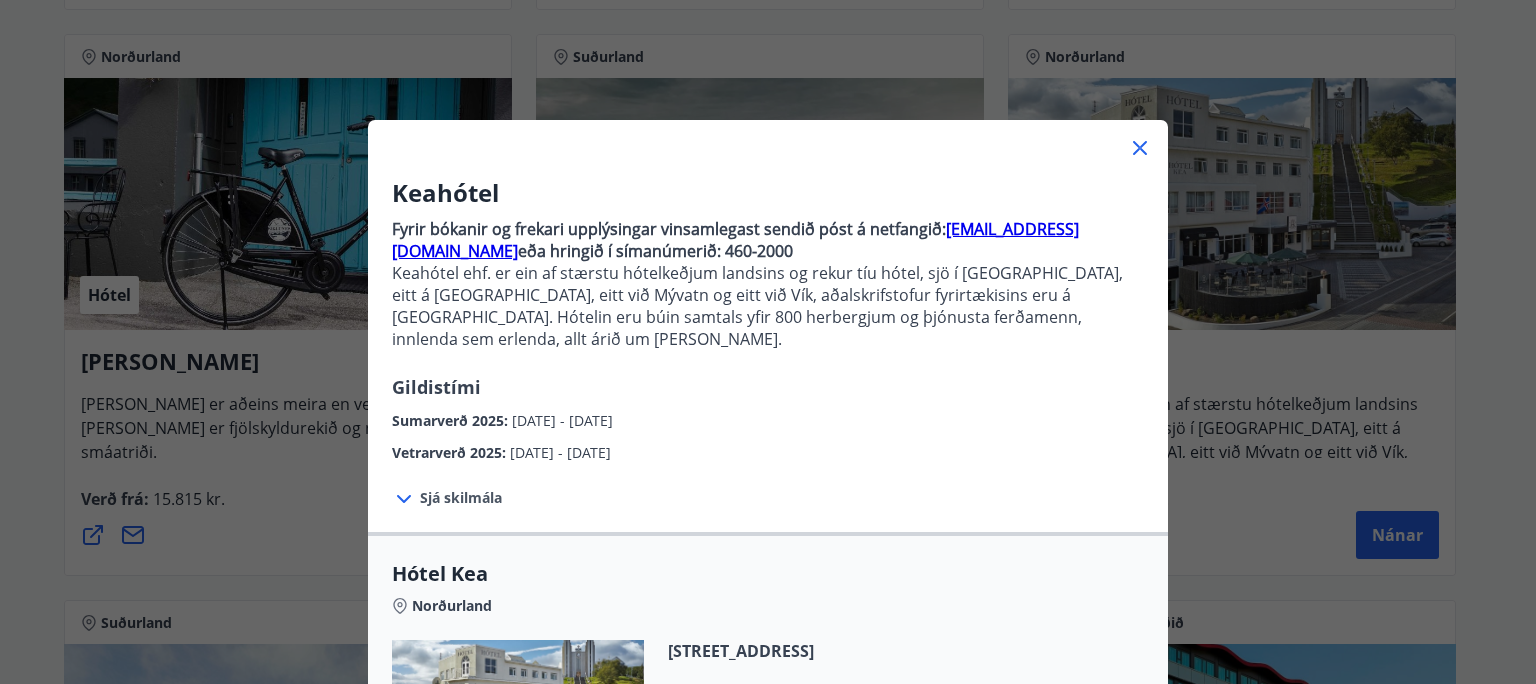 click 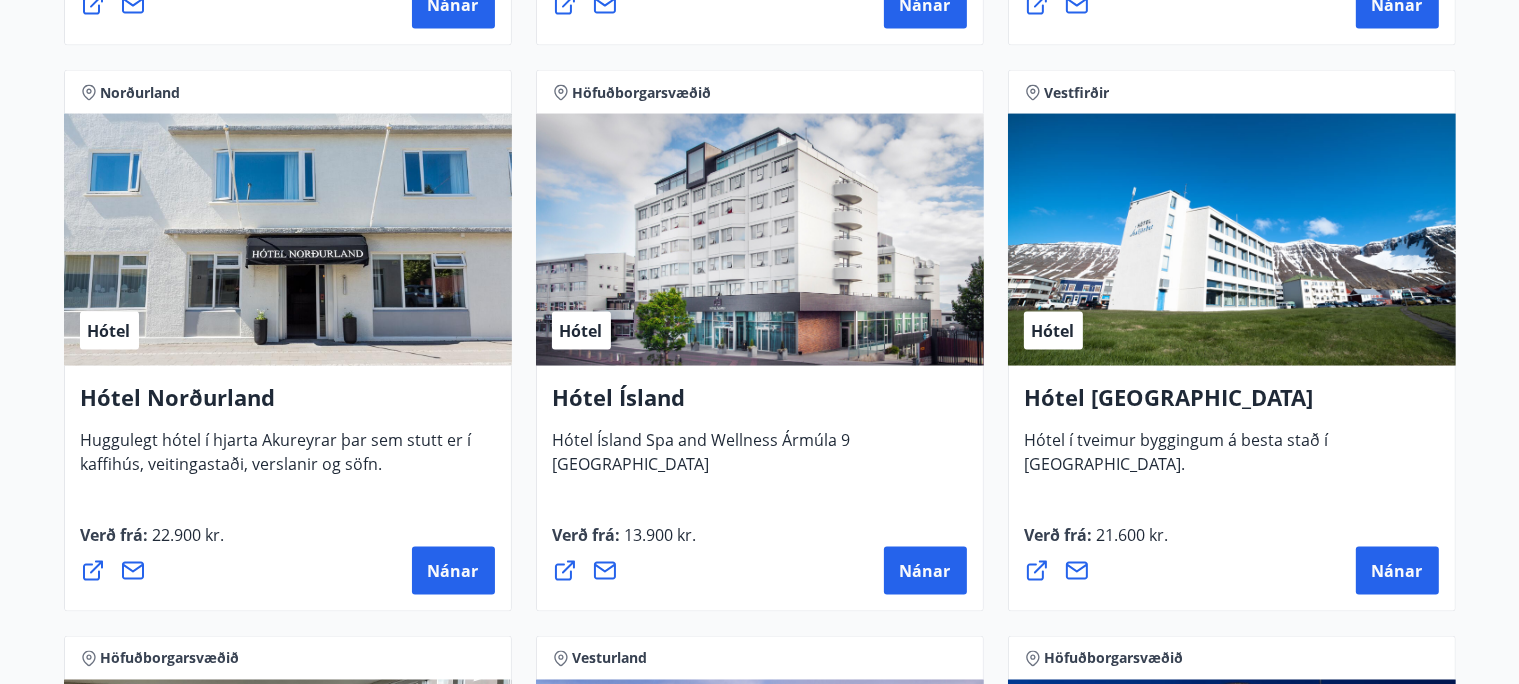 scroll, scrollTop: 3154, scrollLeft: 0, axis: vertical 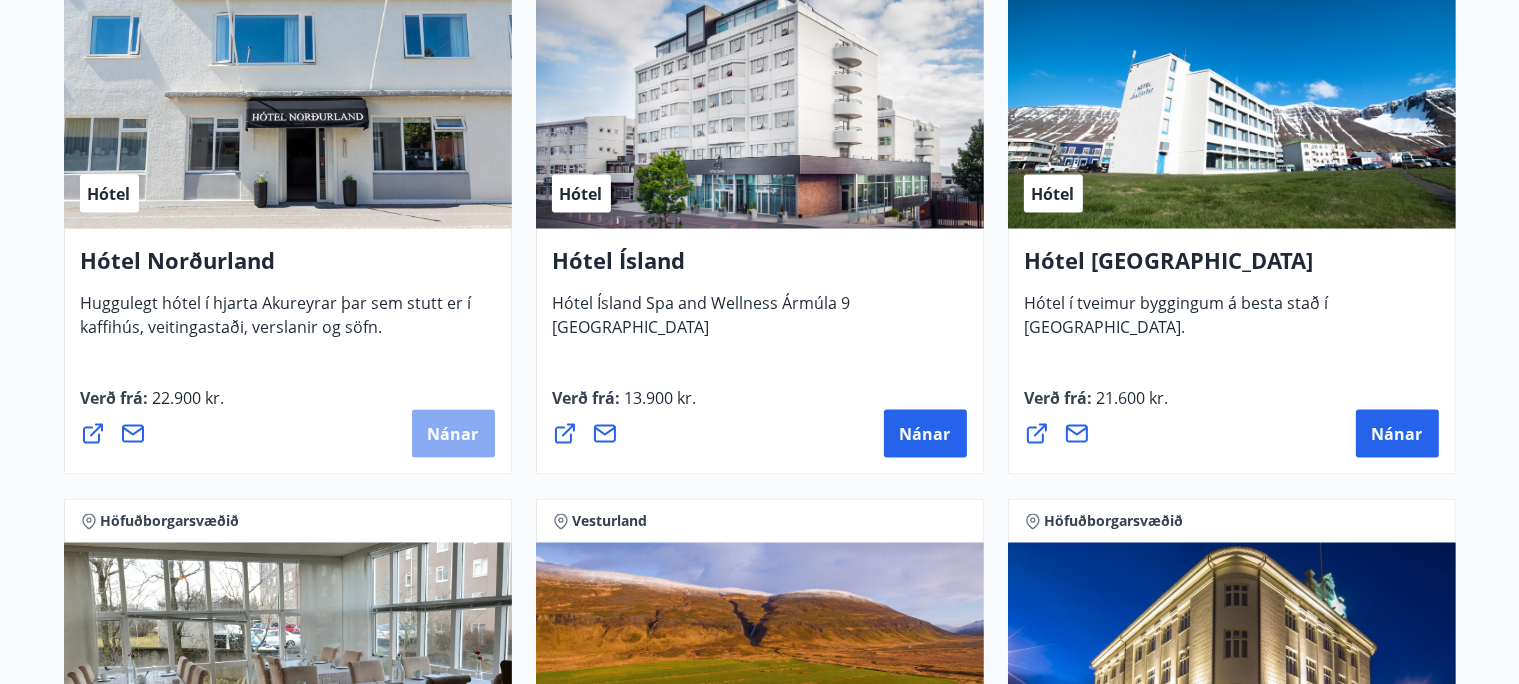 click on "Nánar" at bounding box center [453, 433] 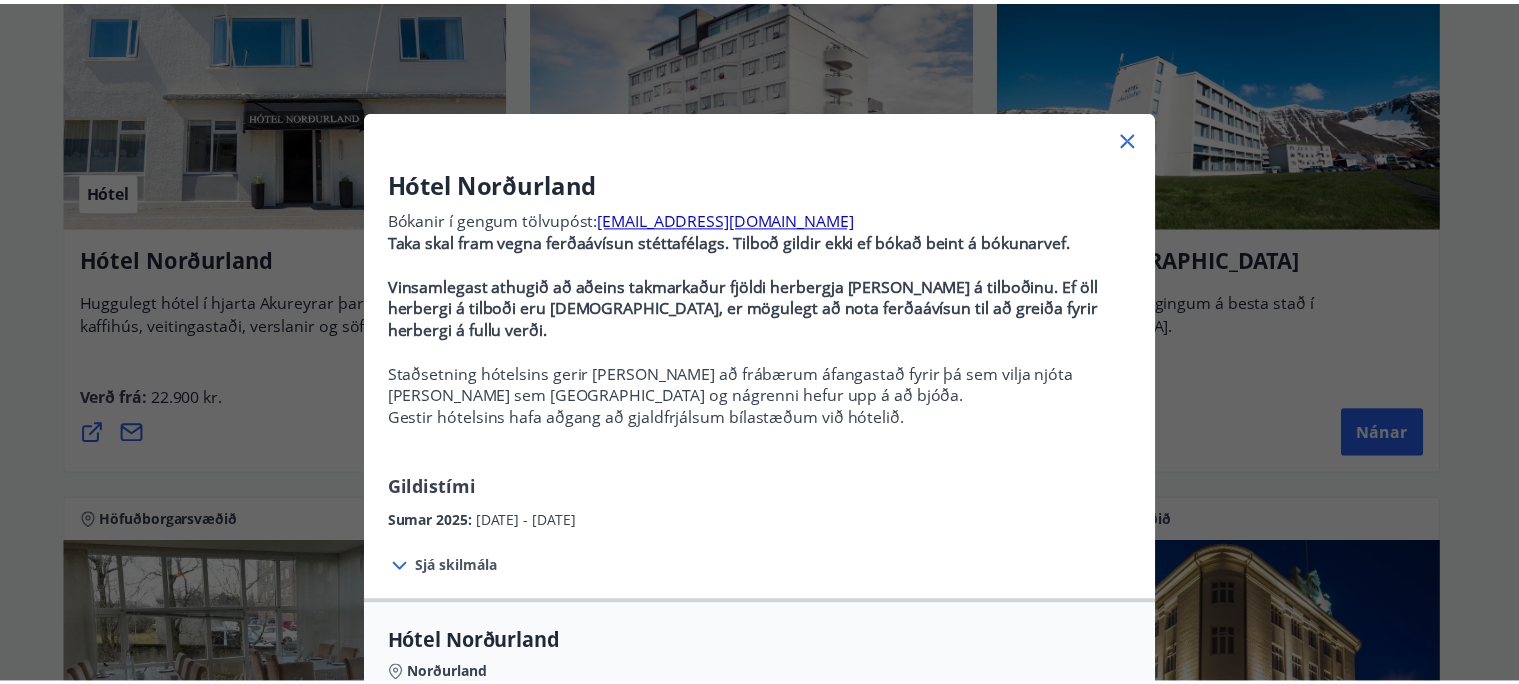 scroll, scrollTop: 0, scrollLeft: 0, axis: both 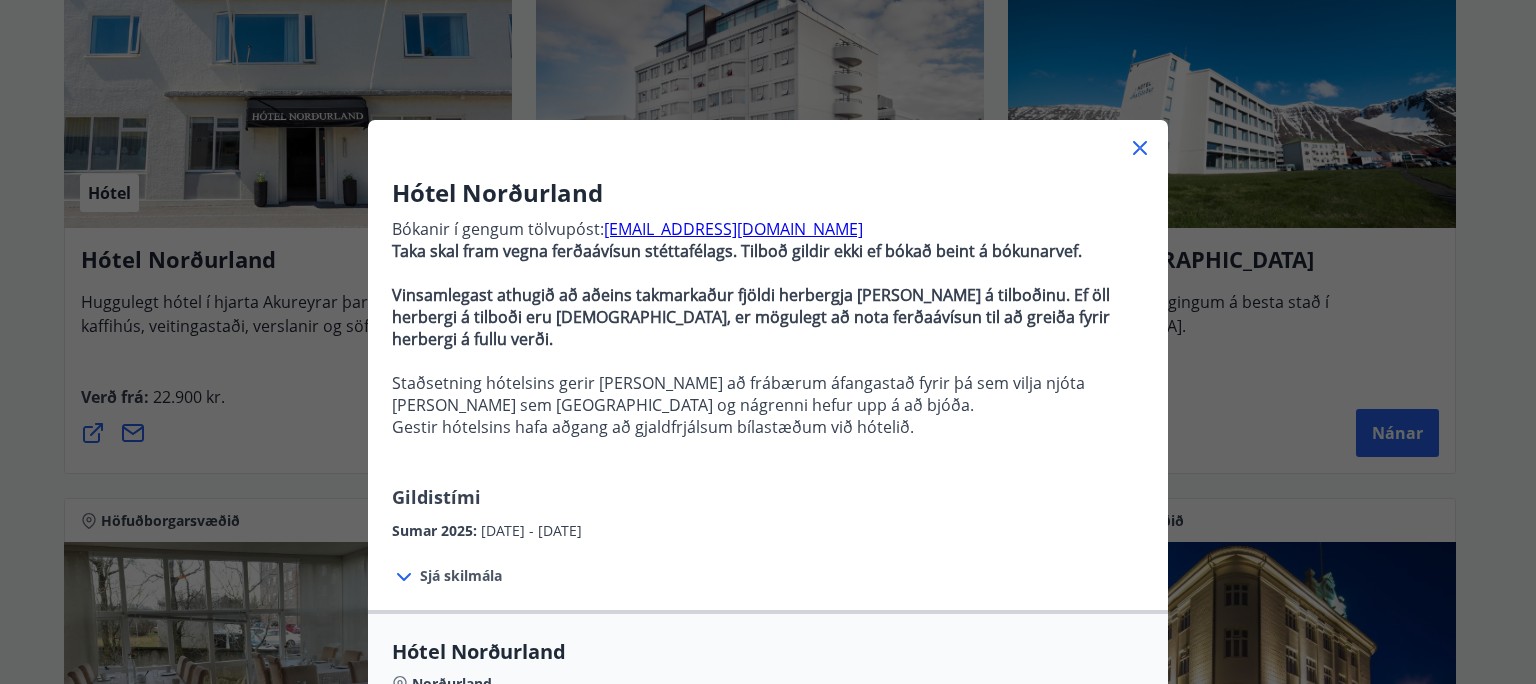 click 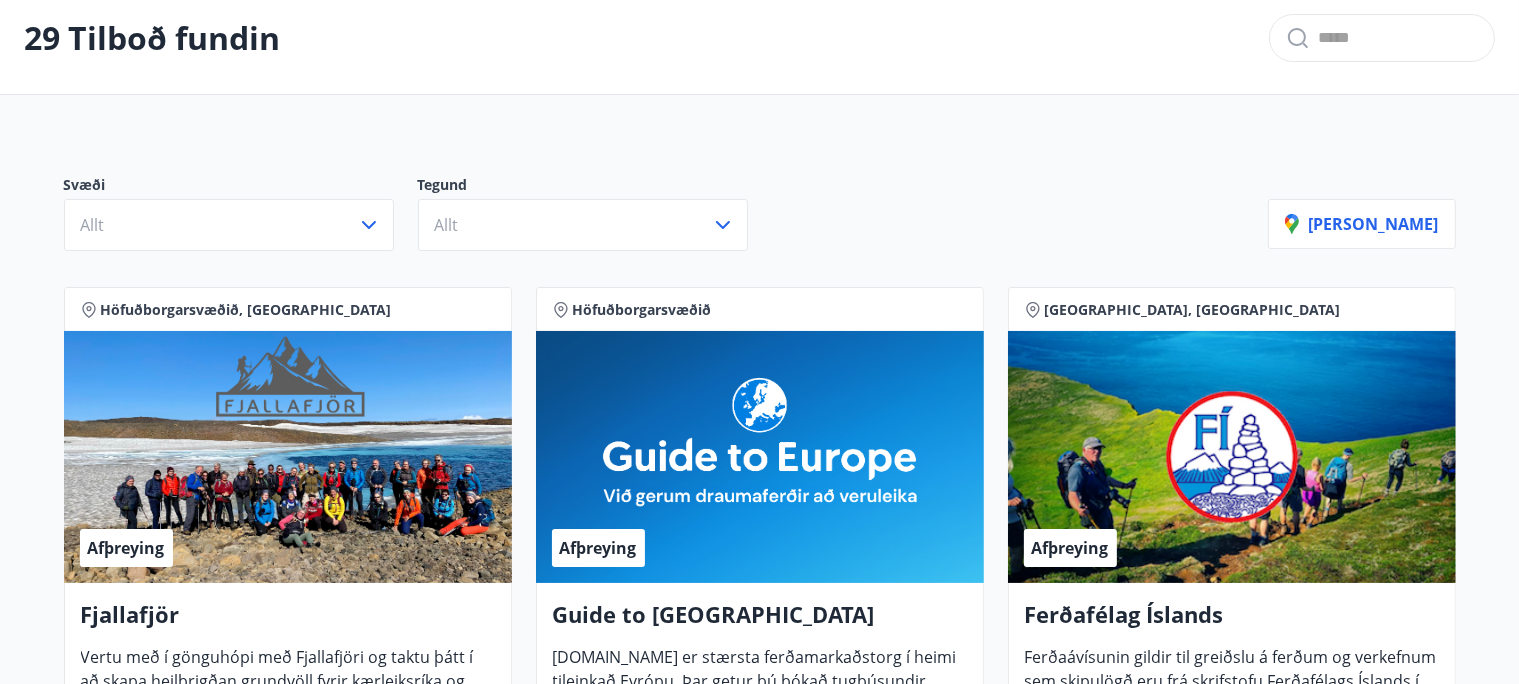 scroll, scrollTop: 0, scrollLeft: 0, axis: both 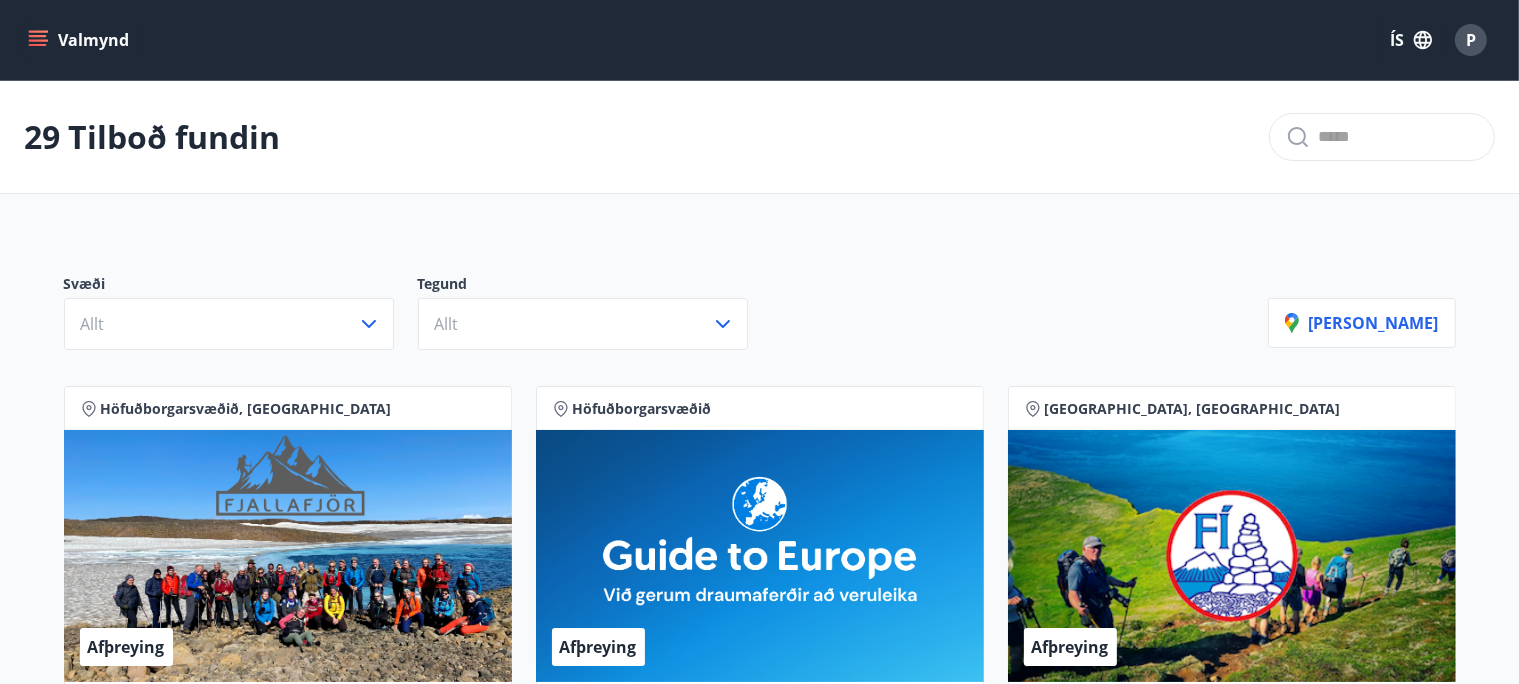 click on "Valmynd" at bounding box center [80, 40] 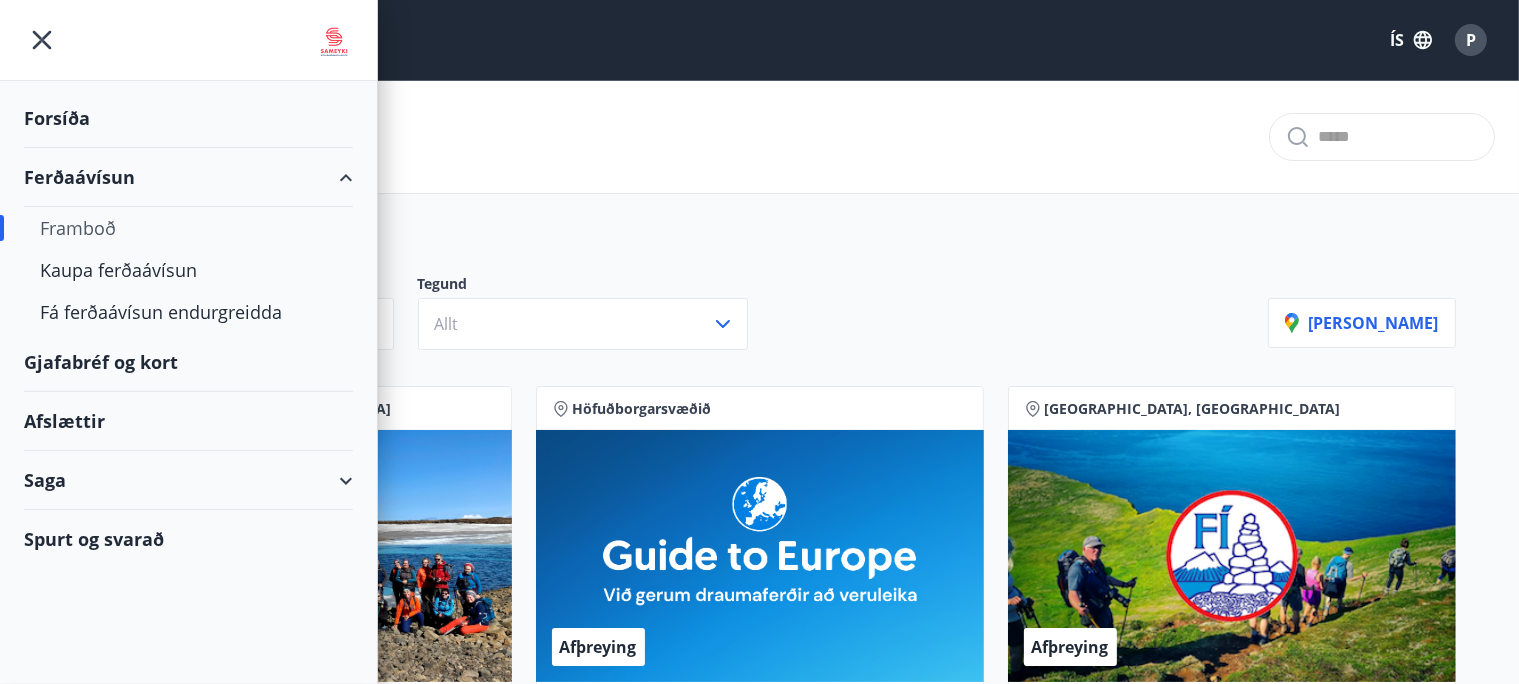 click on "Ferðaávísun" at bounding box center (188, 177) 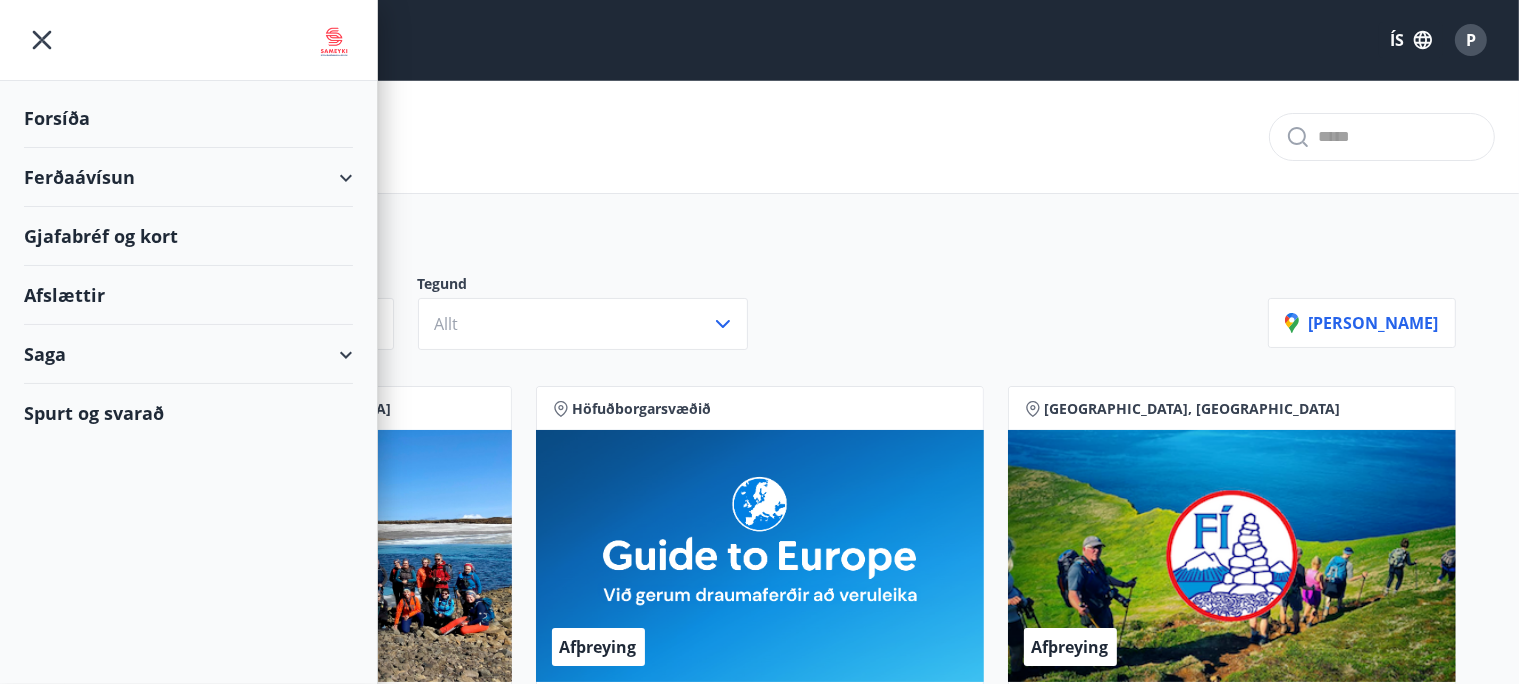 click on "Ferðaávísun" at bounding box center (188, 177) 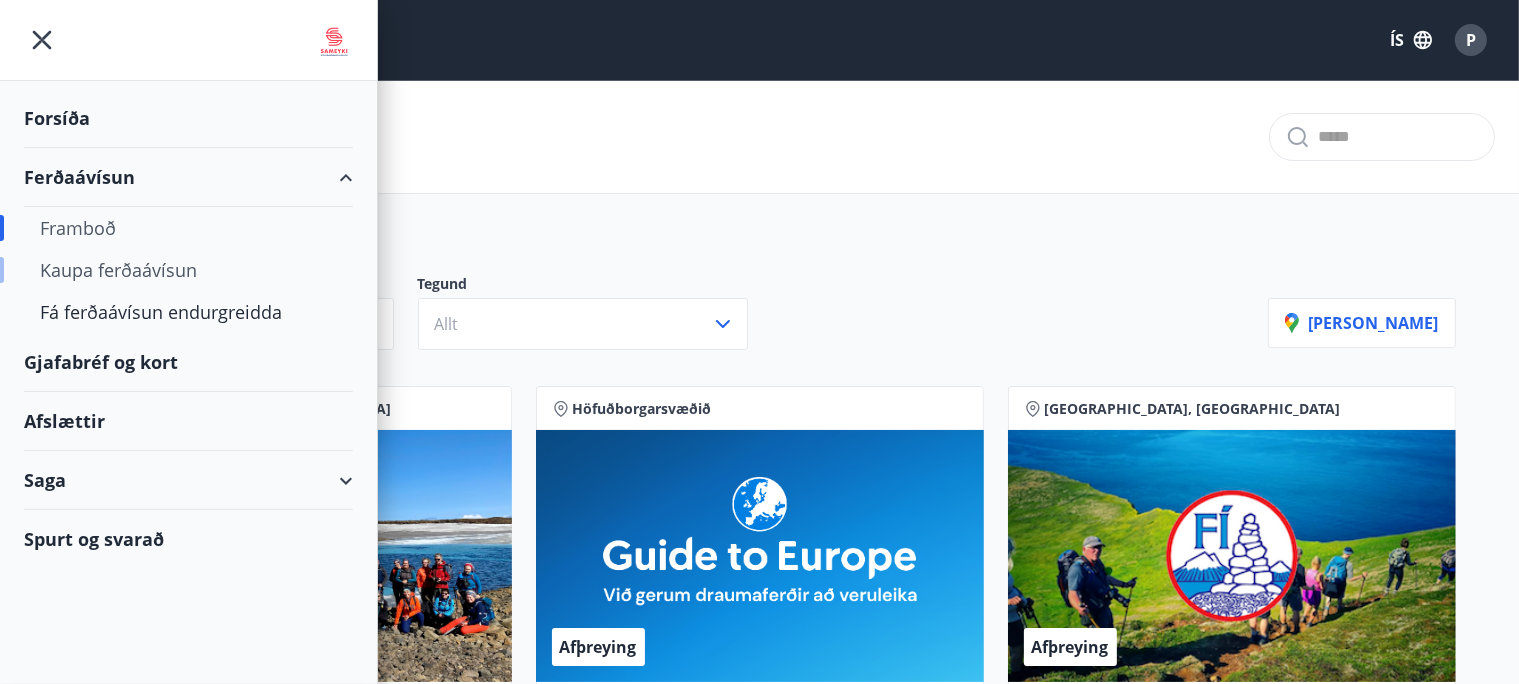 click on "Kaupa ferðaávísun" at bounding box center (188, 270) 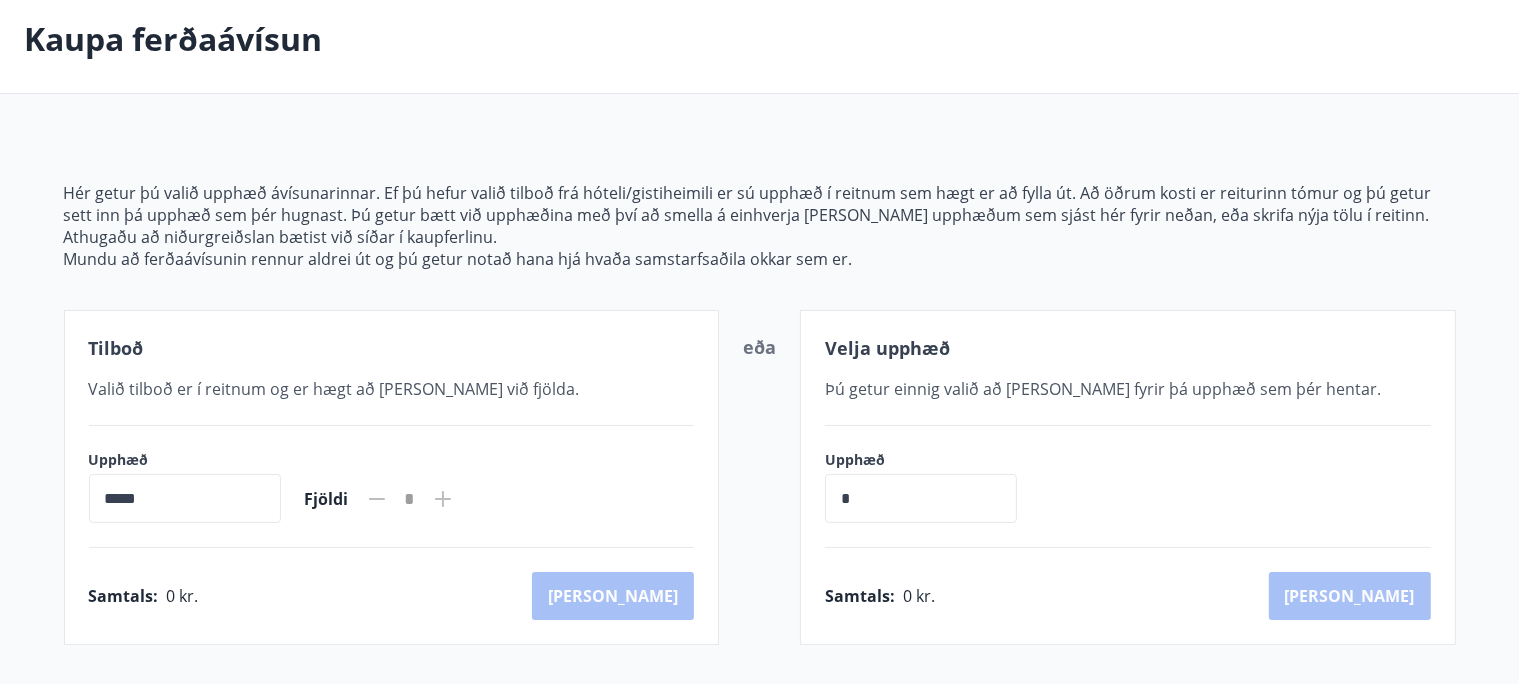scroll, scrollTop: 0, scrollLeft: 0, axis: both 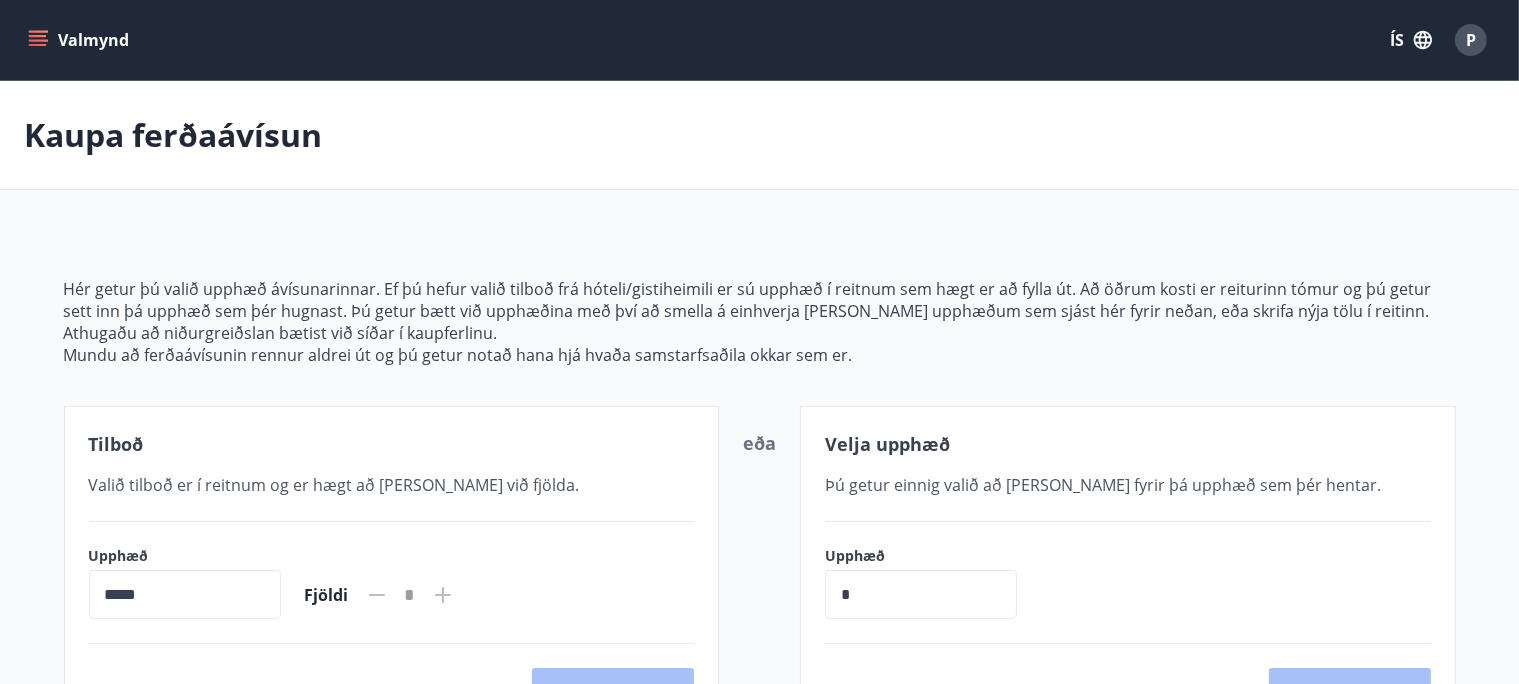click on "Valmynd" at bounding box center (80, 40) 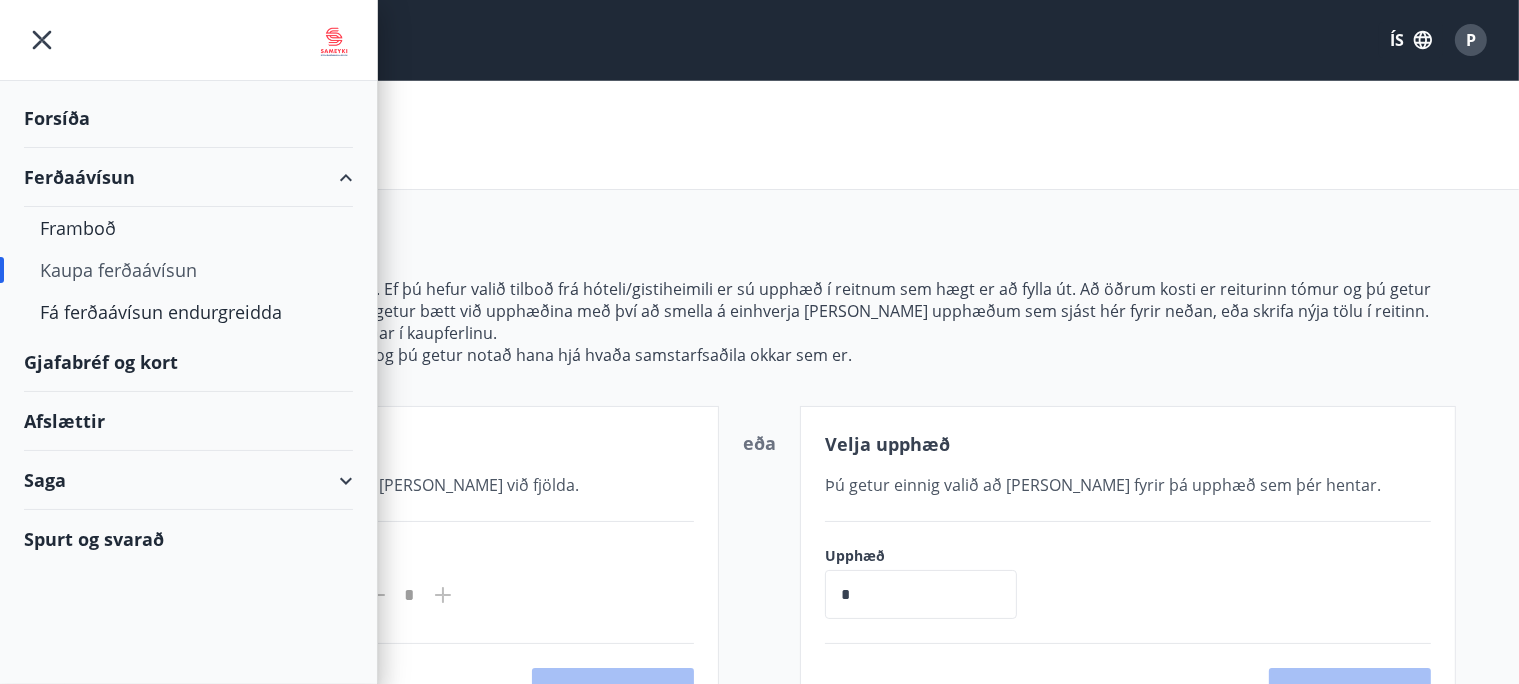 click on "Afslættir" at bounding box center [188, 421] 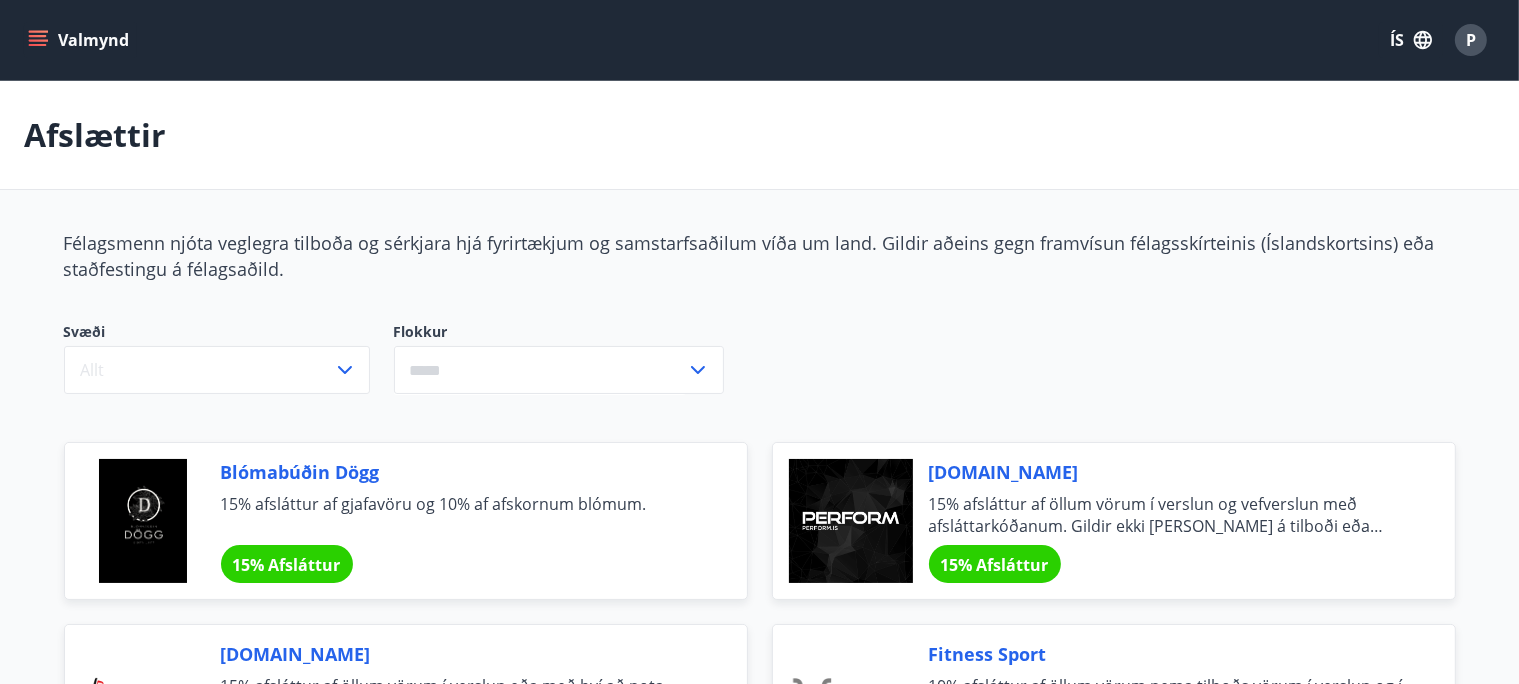 click on "Valmynd" at bounding box center [80, 40] 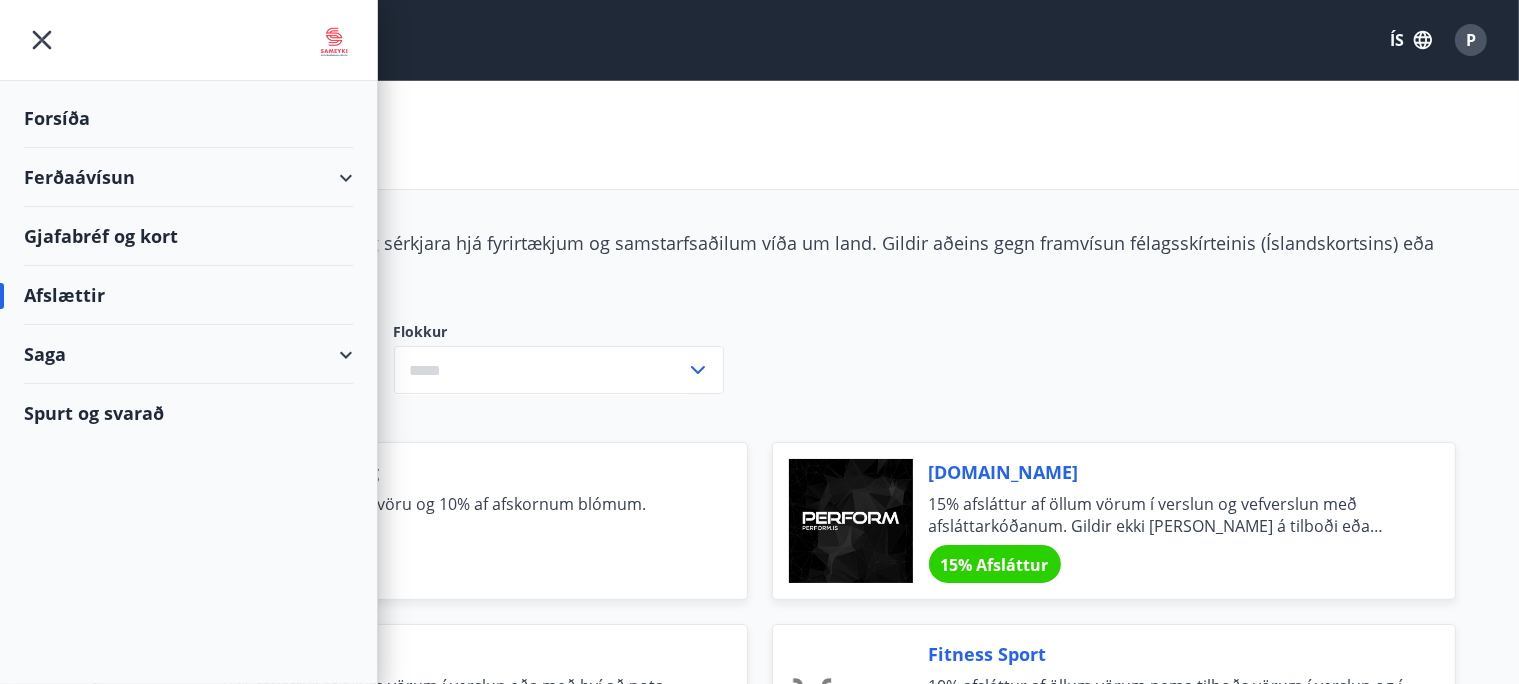 click on "Forsíða" at bounding box center [188, 118] 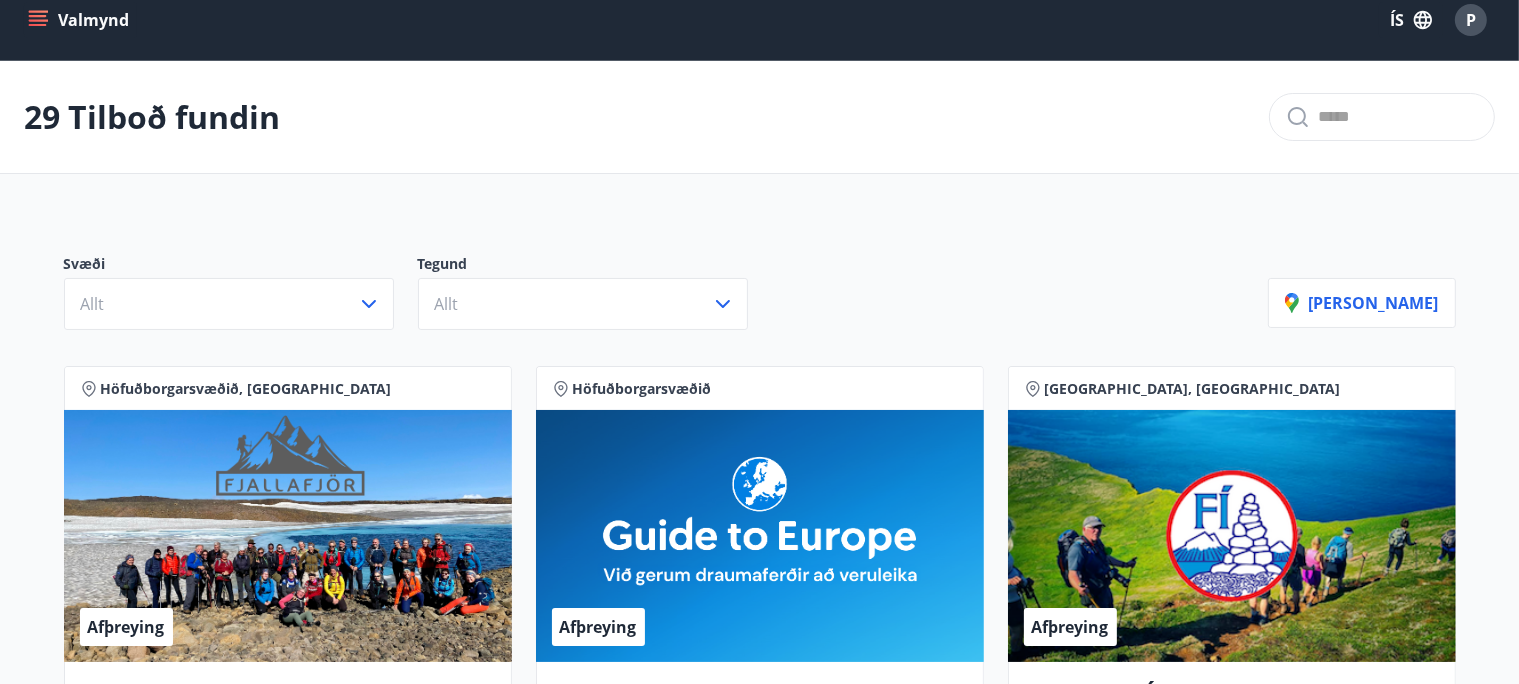 scroll, scrollTop: 0, scrollLeft: 0, axis: both 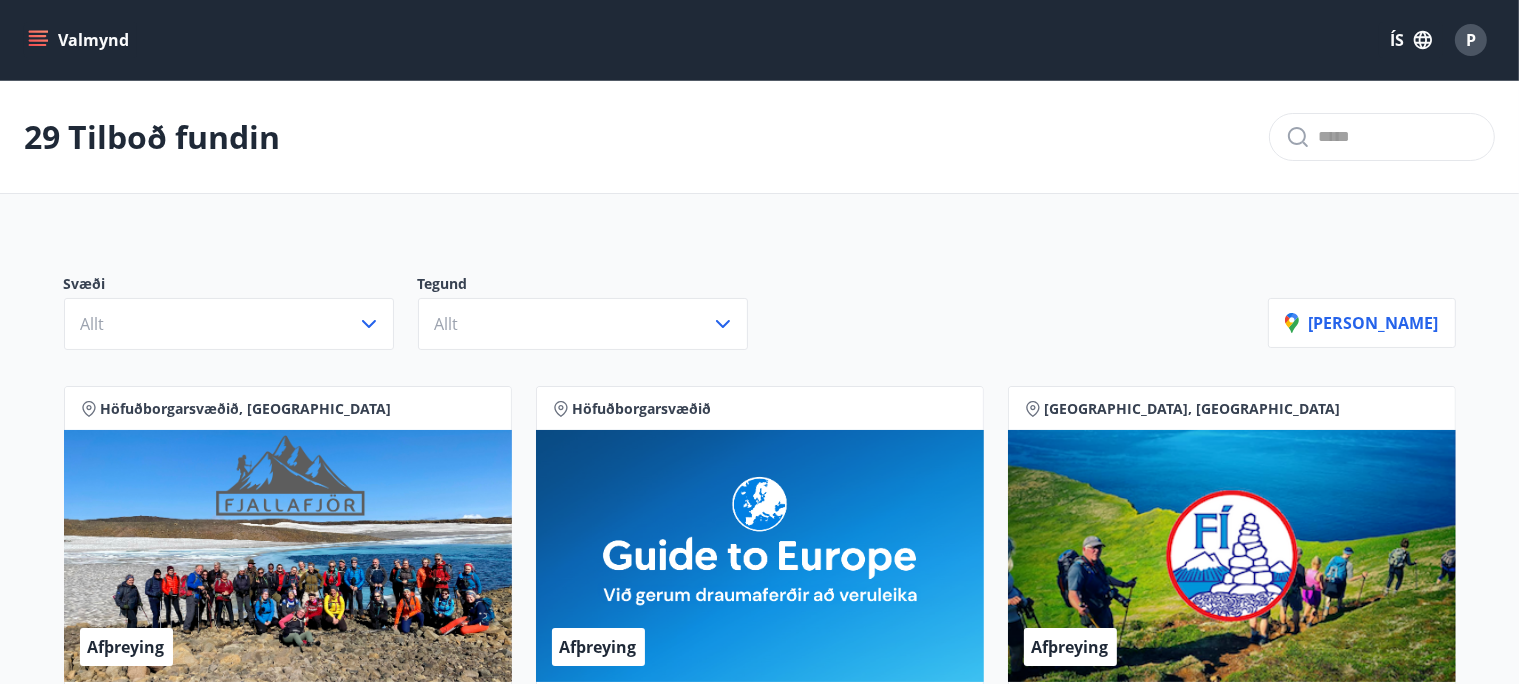 click on "Valmynd" at bounding box center (80, 40) 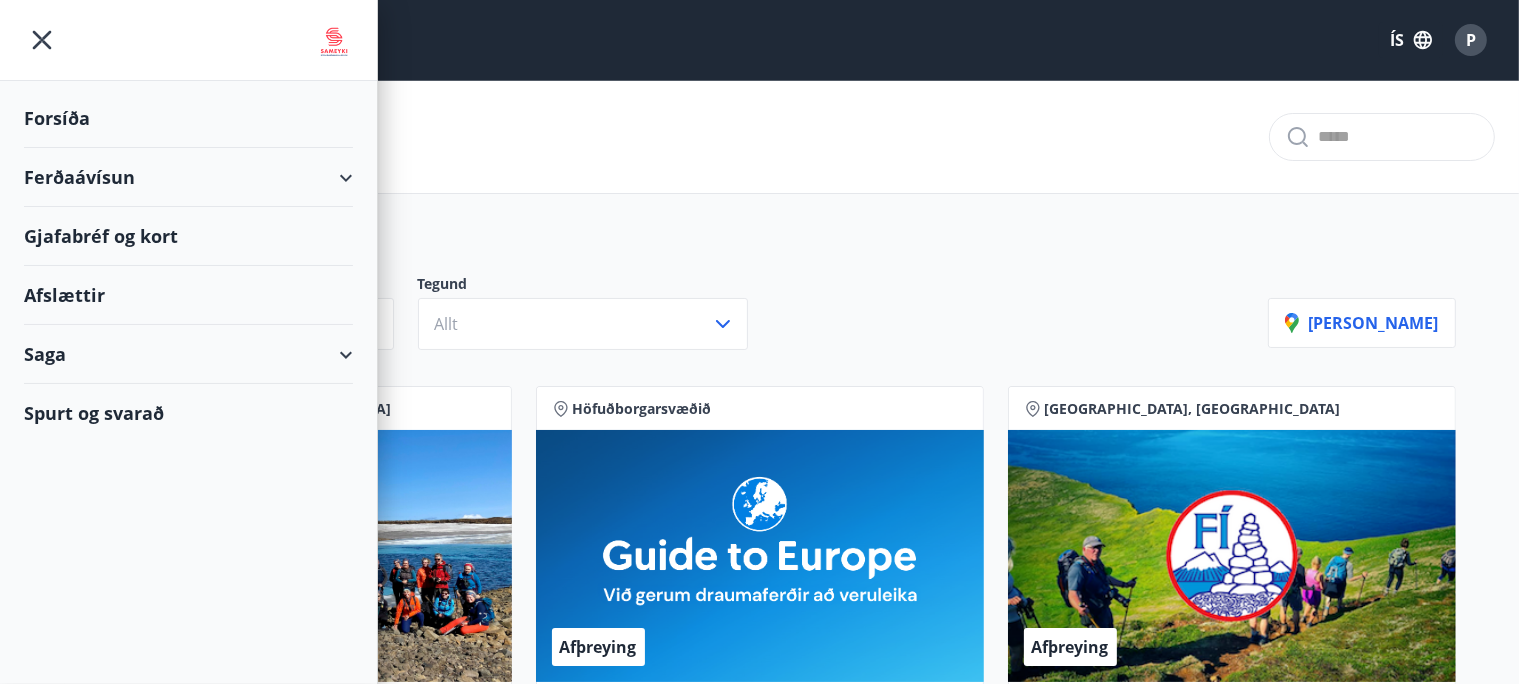 click on "Gjafabréf og kort" at bounding box center (188, 236) 